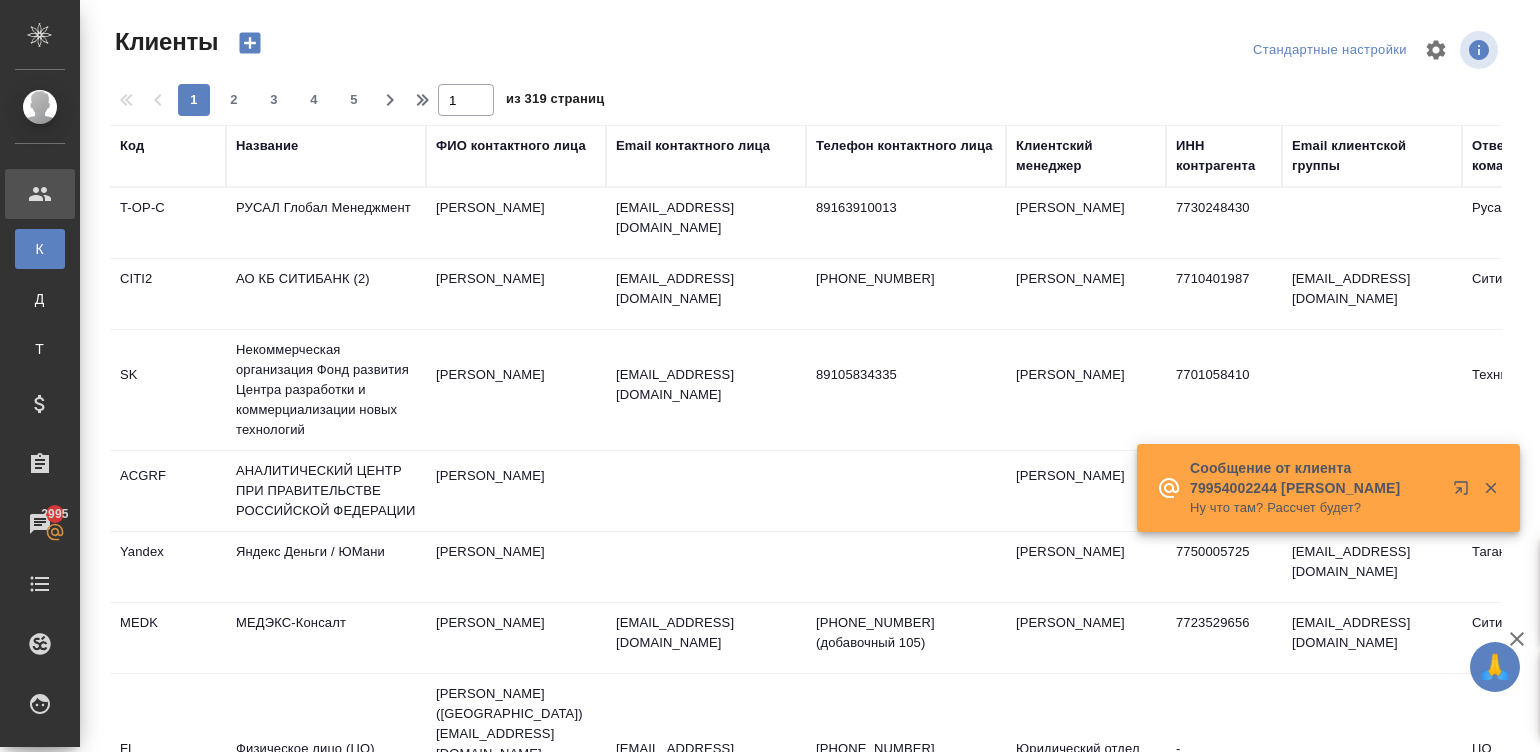 select on "RU" 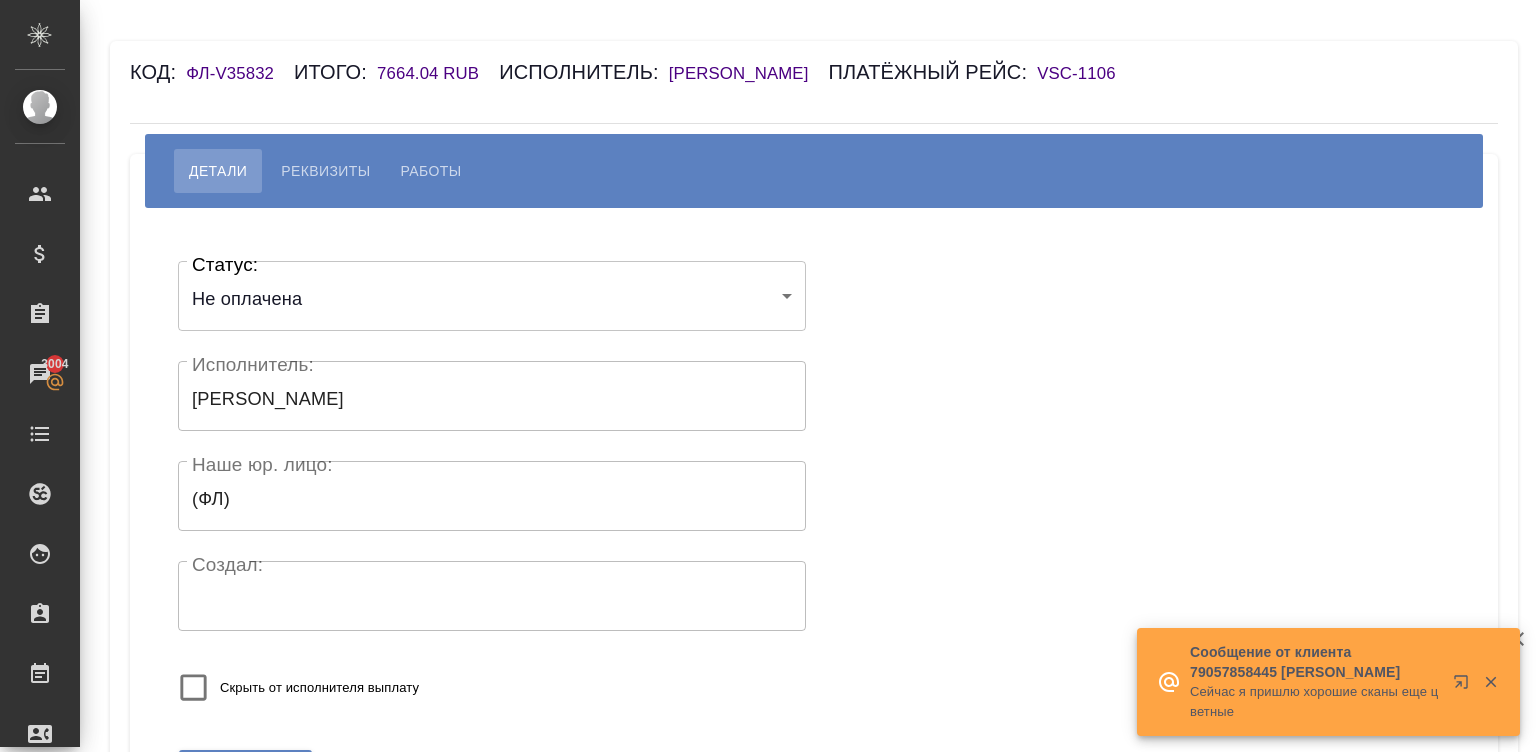 scroll, scrollTop: 0, scrollLeft: 0, axis: both 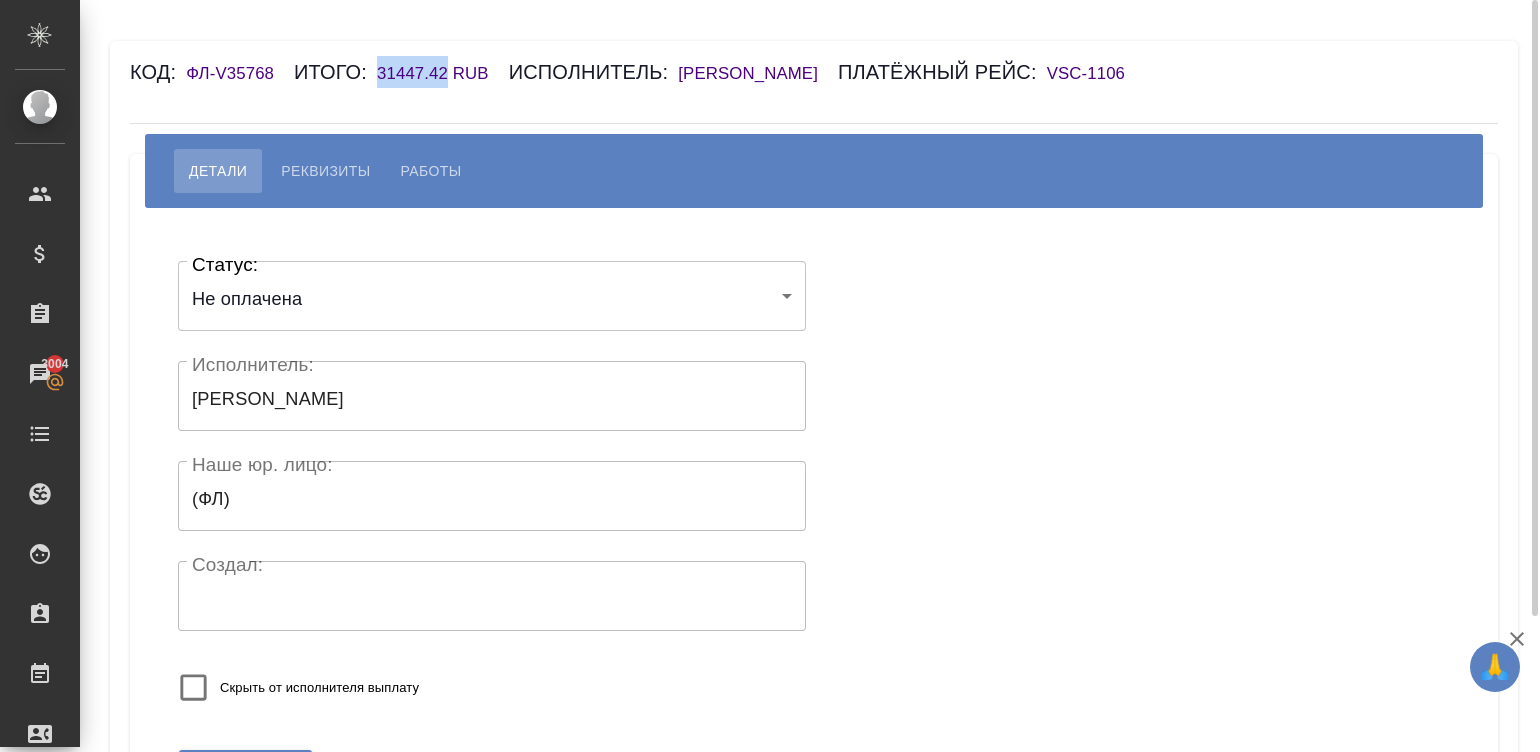 drag, startPoint x: 369, startPoint y: 64, endPoint x: 445, endPoint y: 65, distance: 76.00658 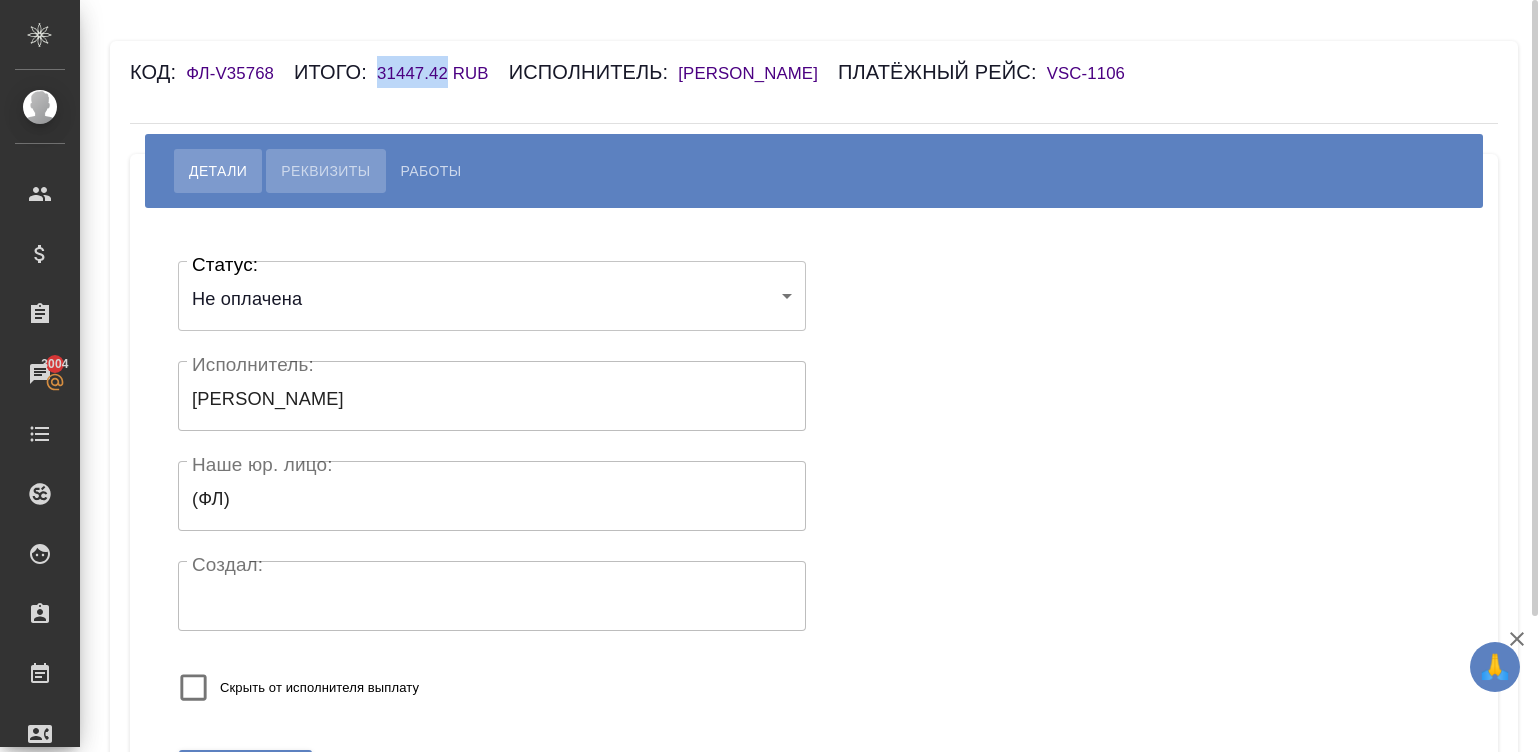 click on "Реквизиты" at bounding box center [325, 171] 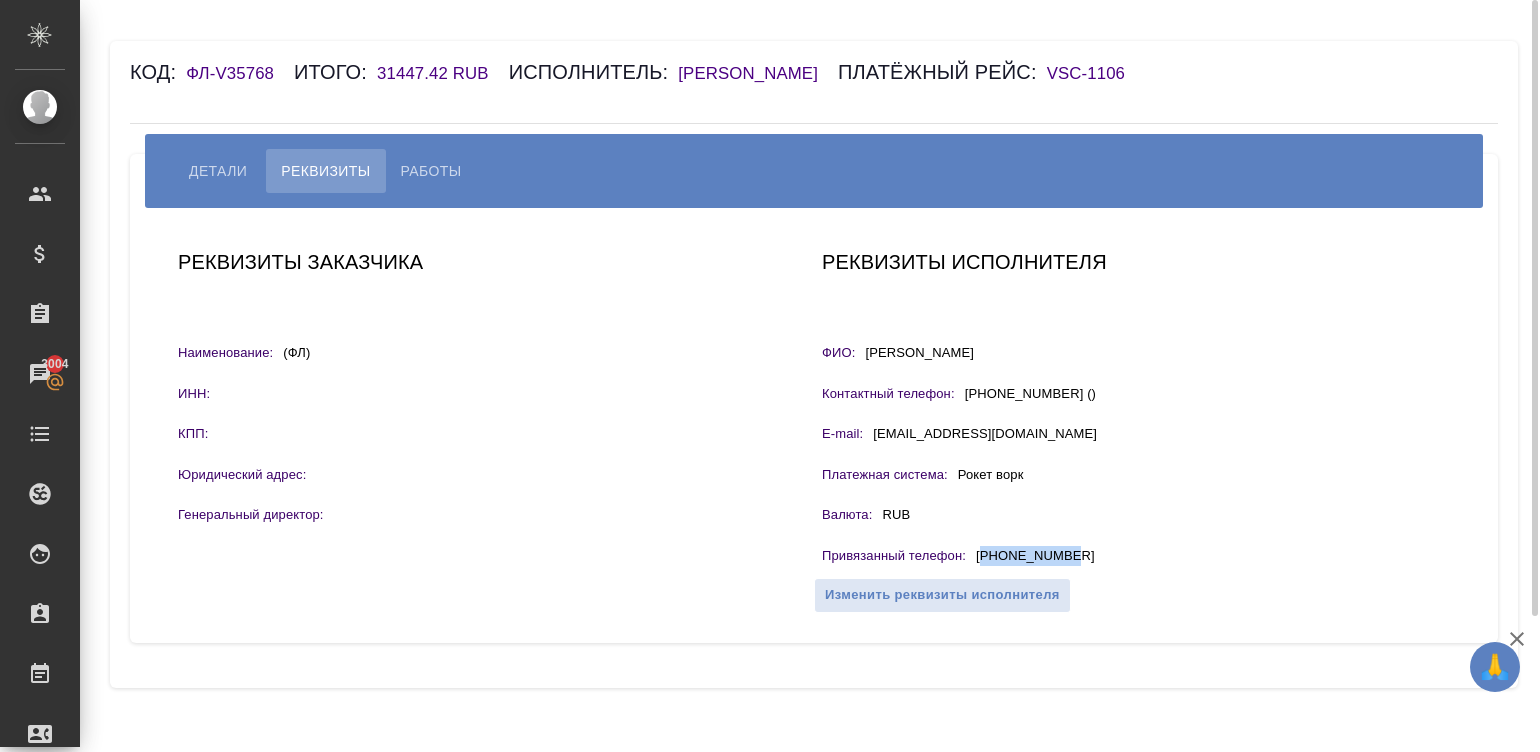 drag, startPoint x: 1083, startPoint y: 573, endPoint x: 983, endPoint y: 593, distance: 101.98039 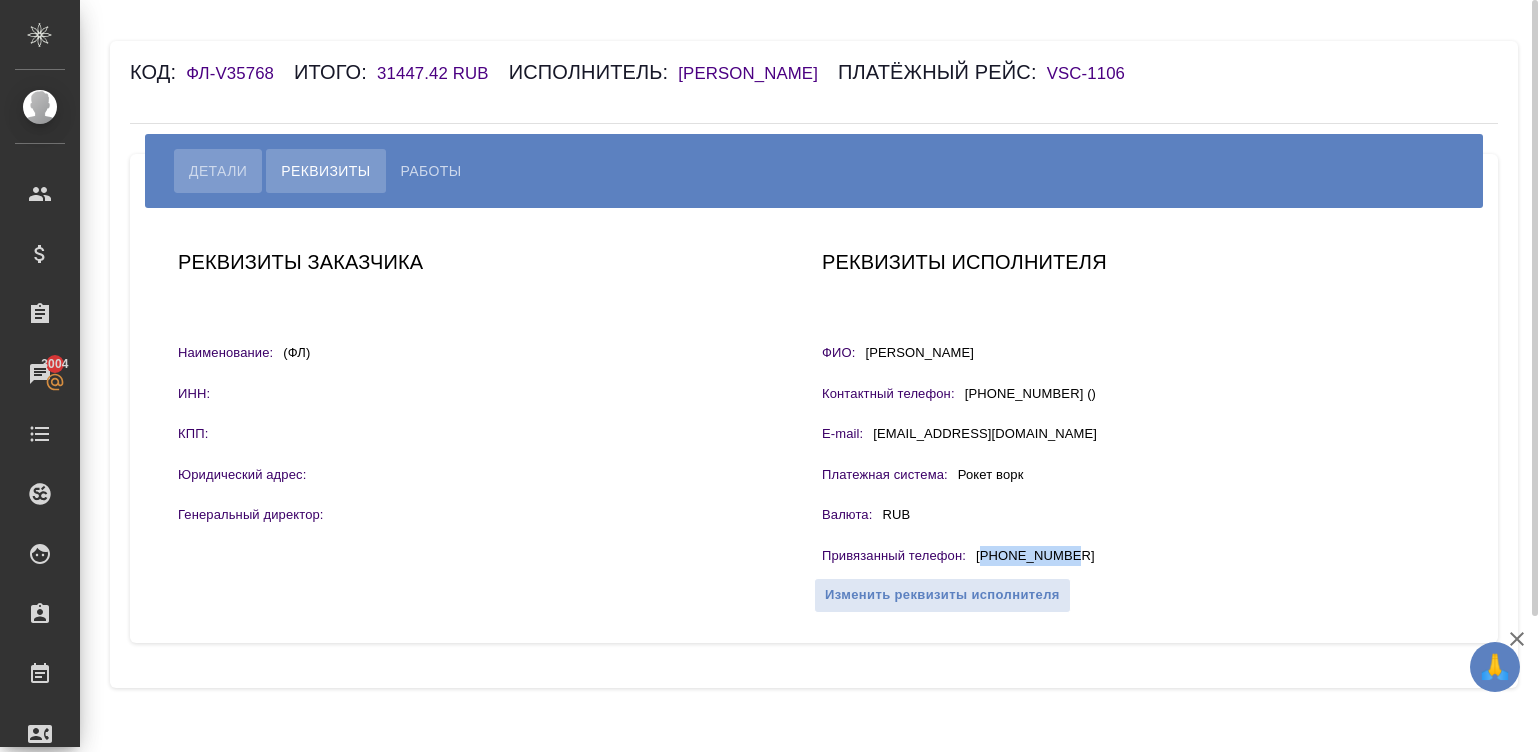 click on "Детали" at bounding box center (218, 171) 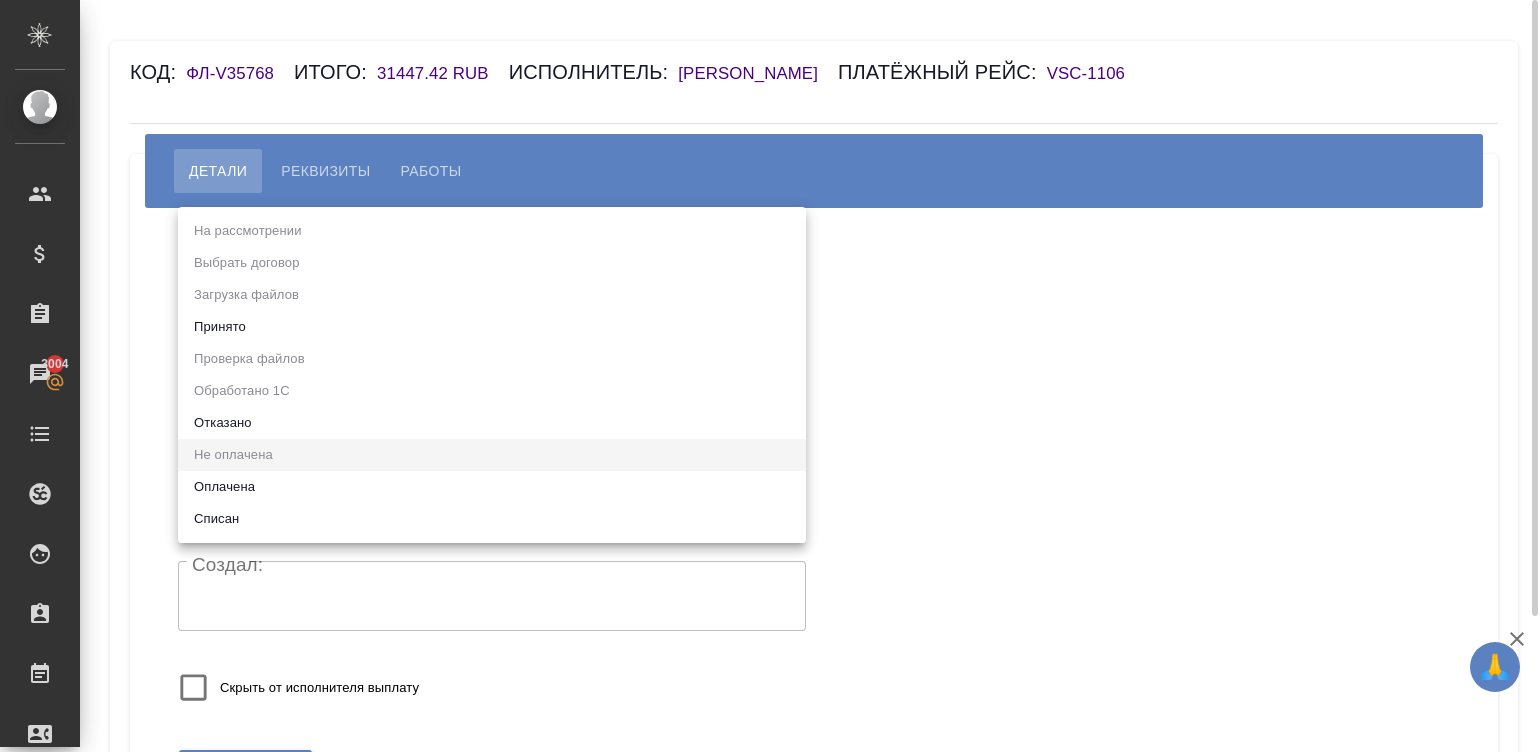 click on "🙏 .cls-1
fill:#fff;
AWATERA Малинина Мария m.malinina Клиенты Спецификации Заказы 3004 Чаты Todo Проекты SC Исполнители Кандидаты Работы Входящие заявки Заявки на доставку Рекламации Проекты процессинга Конференции Выйти Код: ФЛ-V35768 Итого: 31447.42 RUB Исполнитель: Пащенко Елена Владимировна Платёжный рейс: VSC-1106 Детали Реквизиты Работы Статус: Не оплачена notPayed Статус: Исполнитель: Пащенко Елена Владимировна Исполнитель: Наше юр. лицо: (ФЛ) Наше юр. лицо: Создал: Создал: Скрыть от исполнителя выплату Сохранить .cls-1
fill:#fff;
AWATERA Малинина Мария m.malinina Заказы" at bounding box center (770, 376) 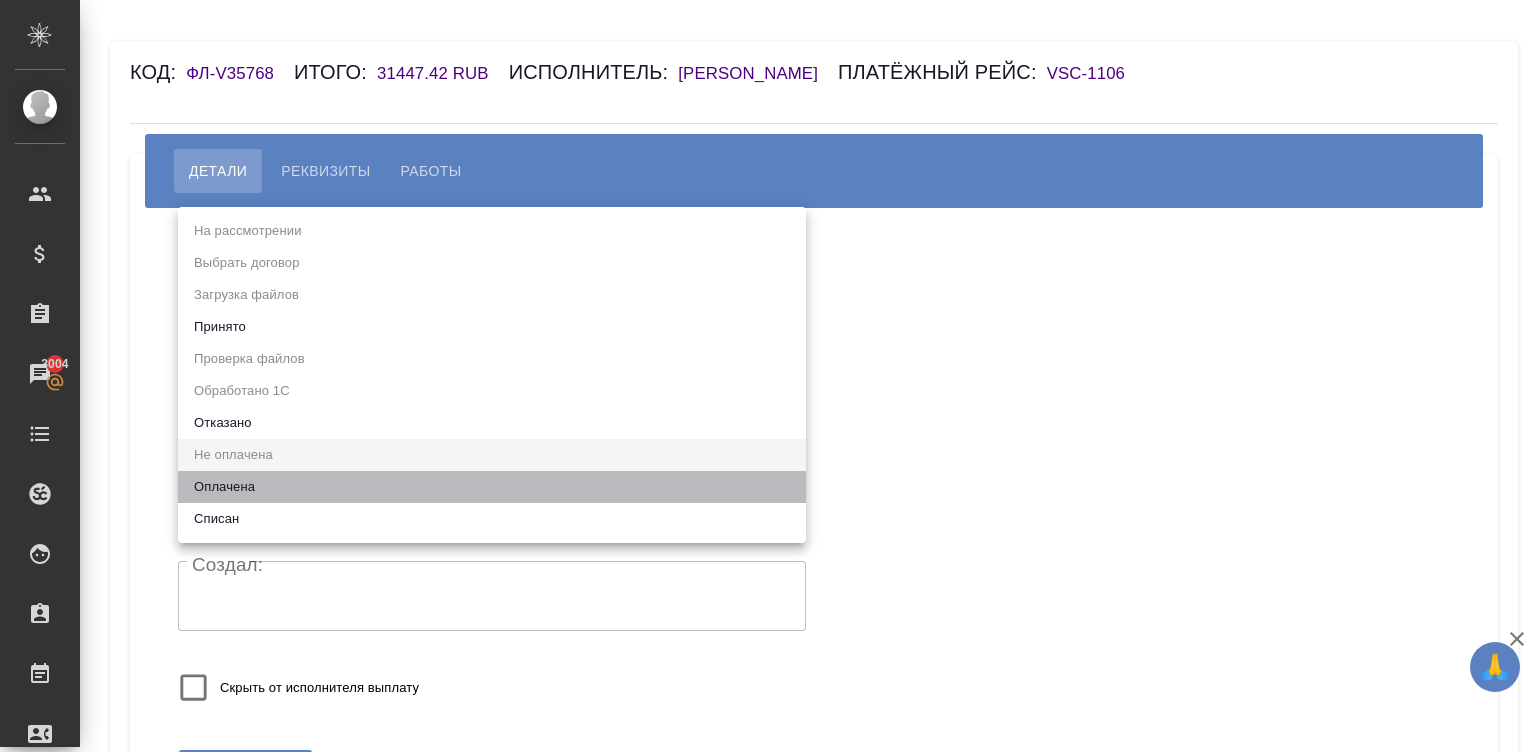 click on "Оплачена" at bounding box center [492, 487] 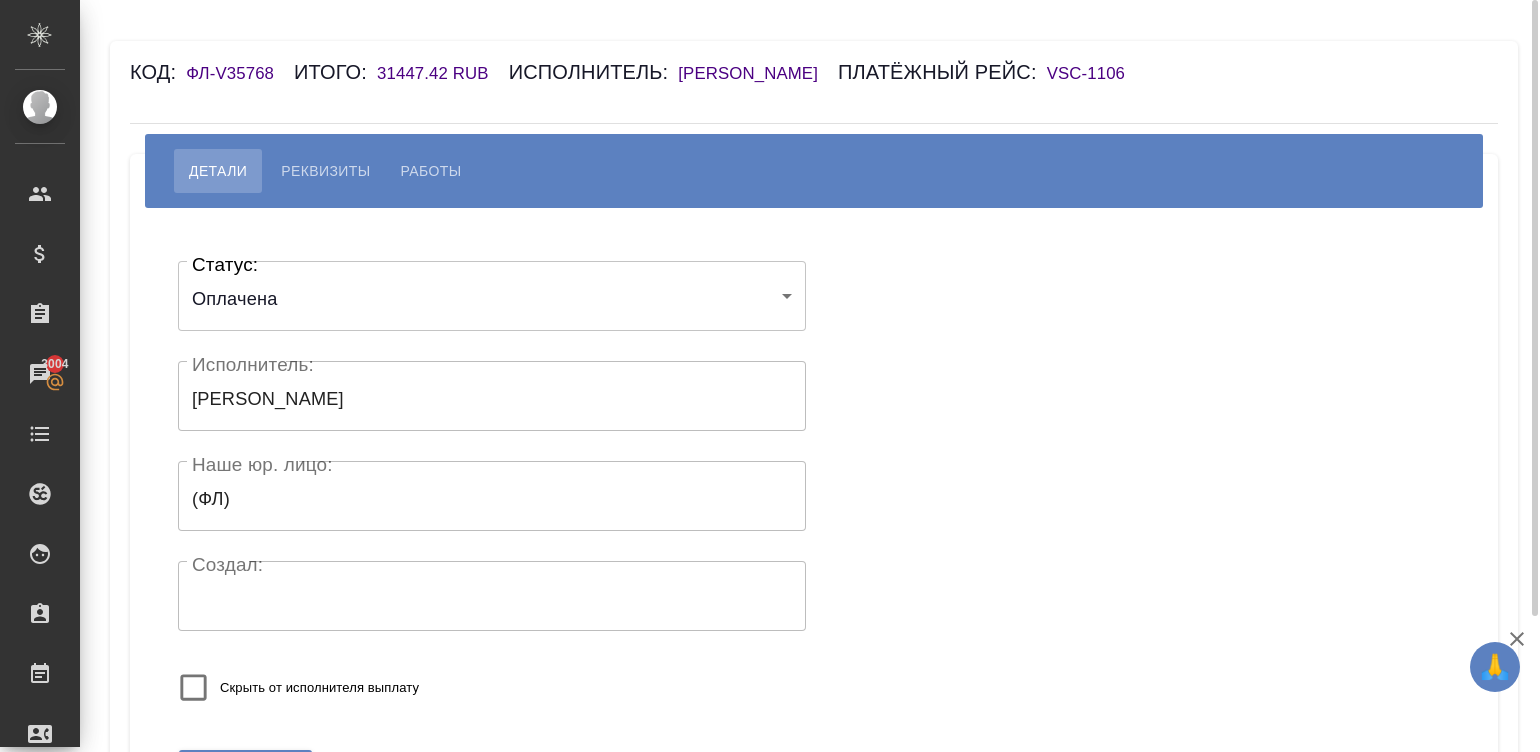 click on "Скрыть от исполнителя выплату" at bounding box center [428, 687] 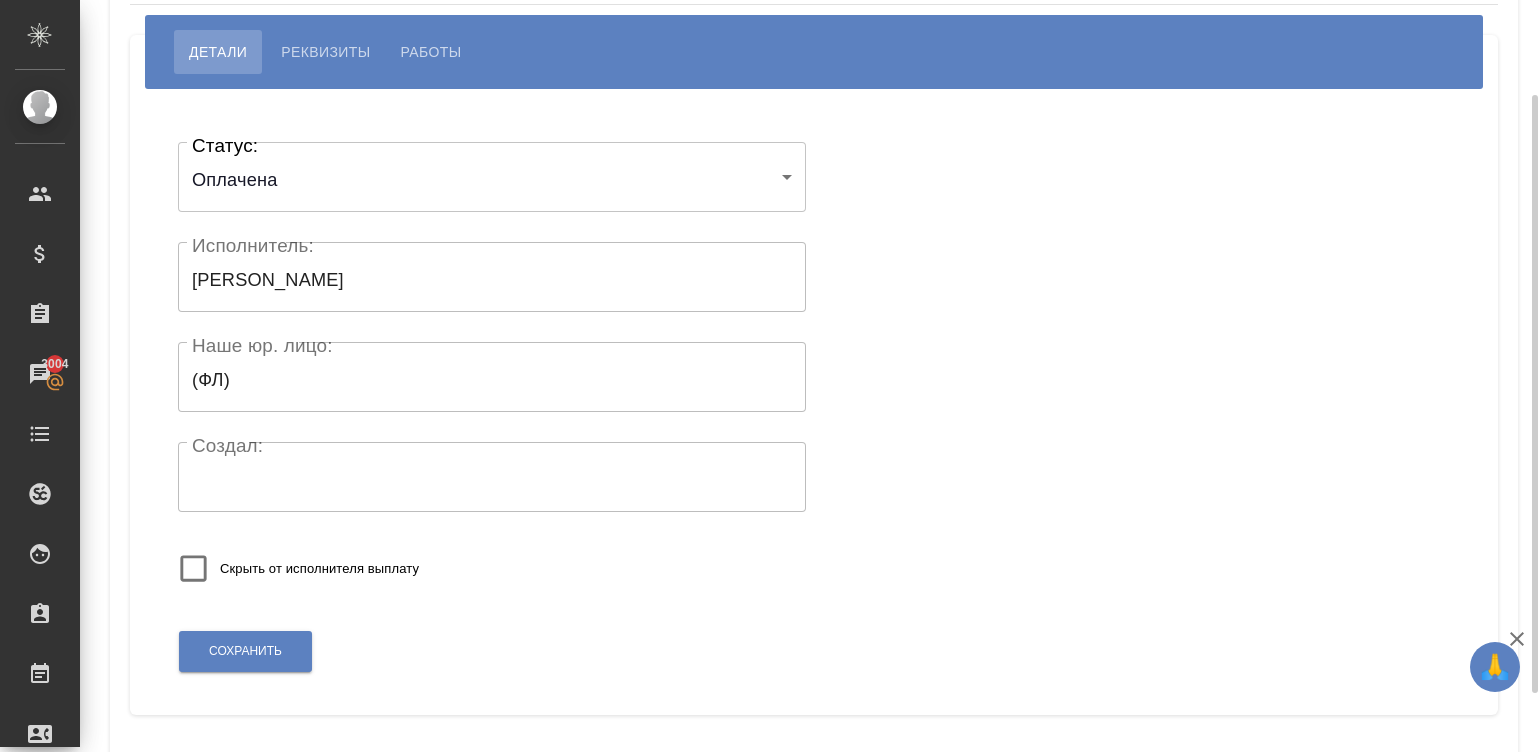scroll, scrollTop: 150, scrollLeft: 0, axis: vertical 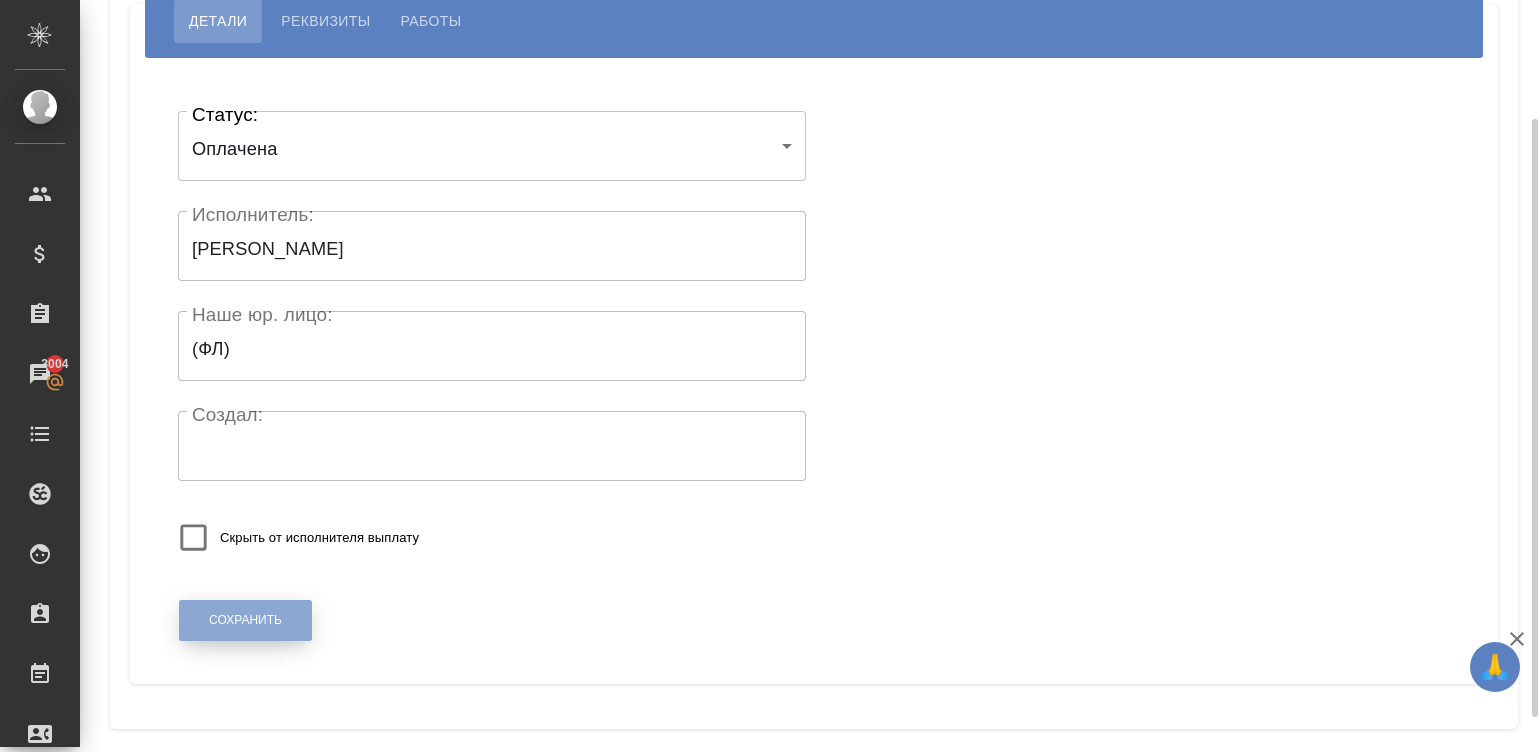 click on "Сохранить" at bounding box center [245, 620] 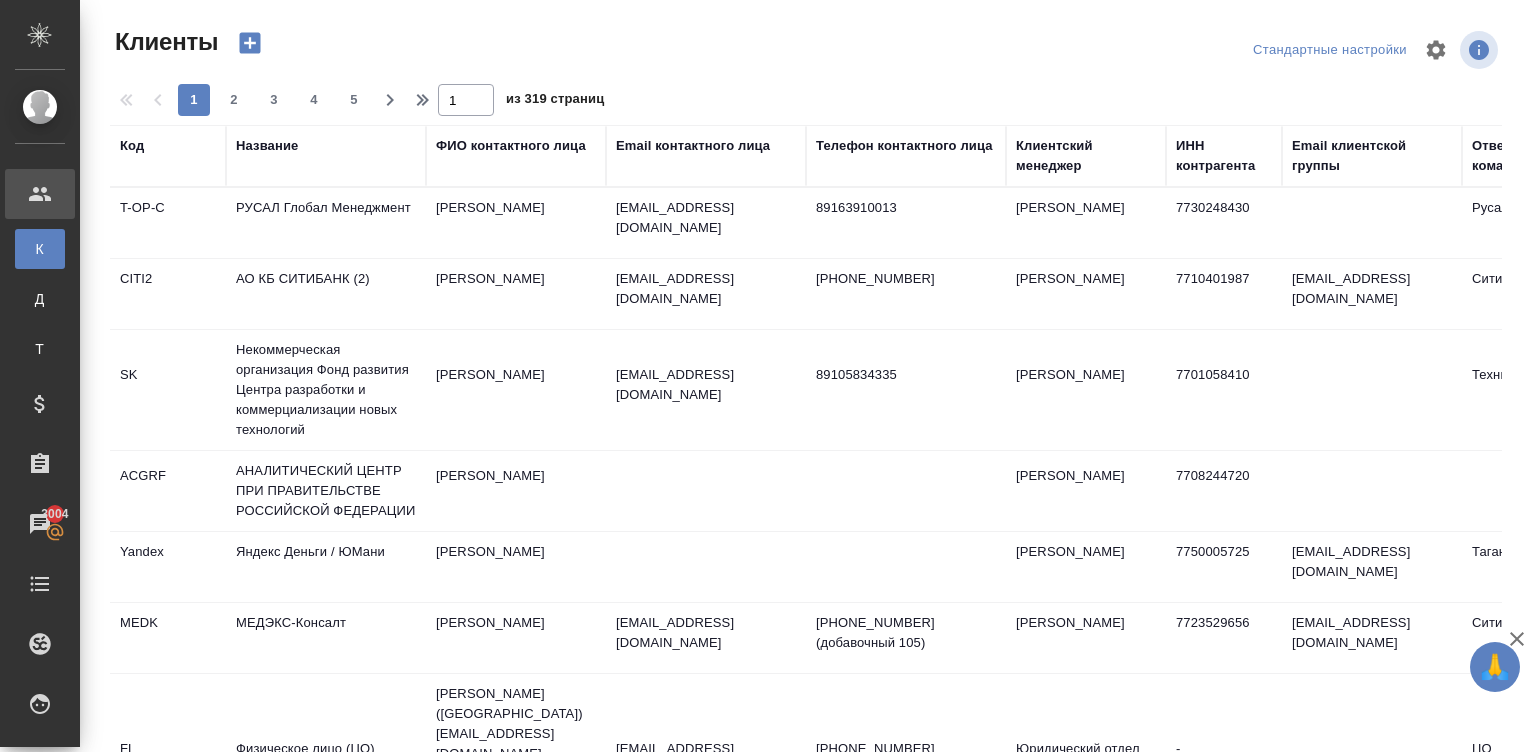 select on "RU" 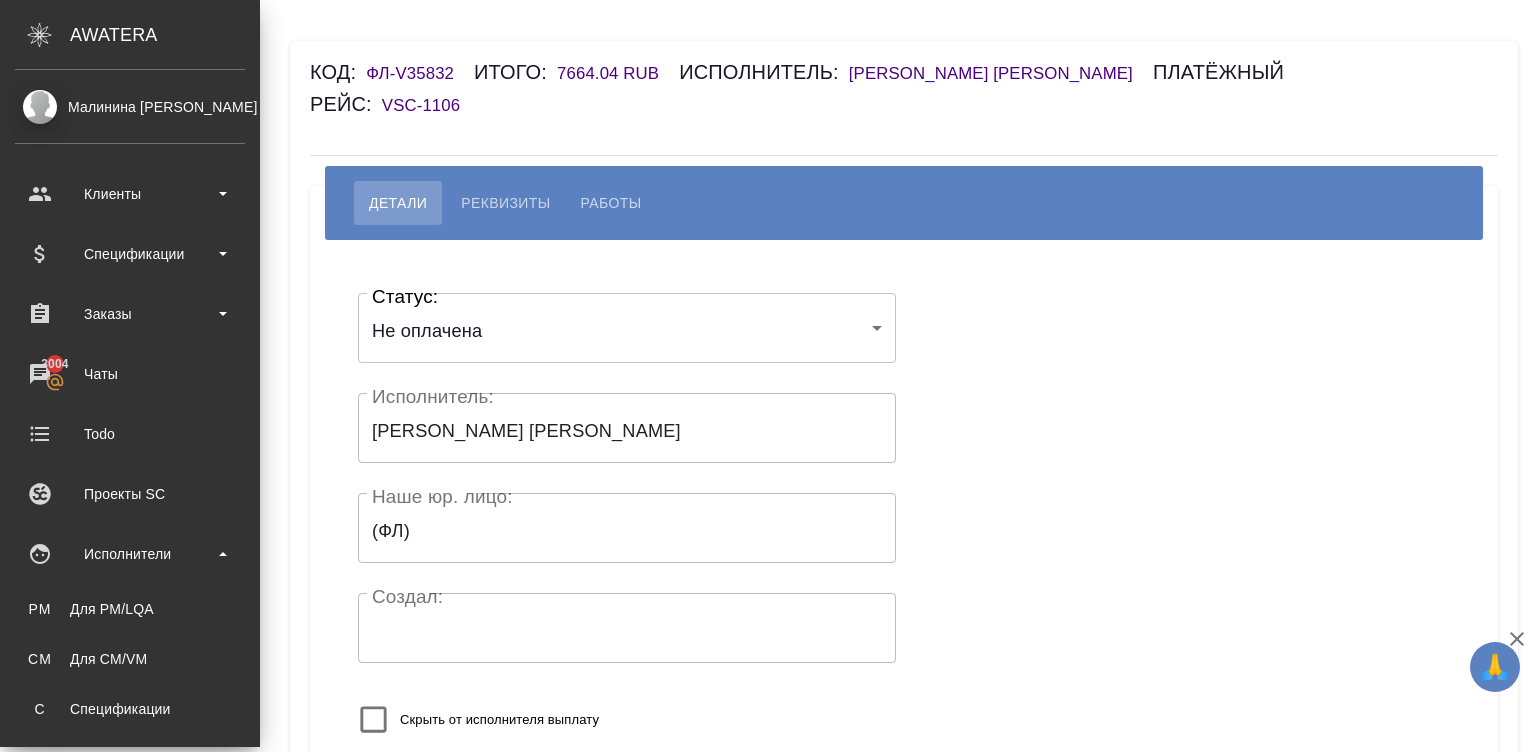 click on "С Спецификации" at bounding box center (130, 709) 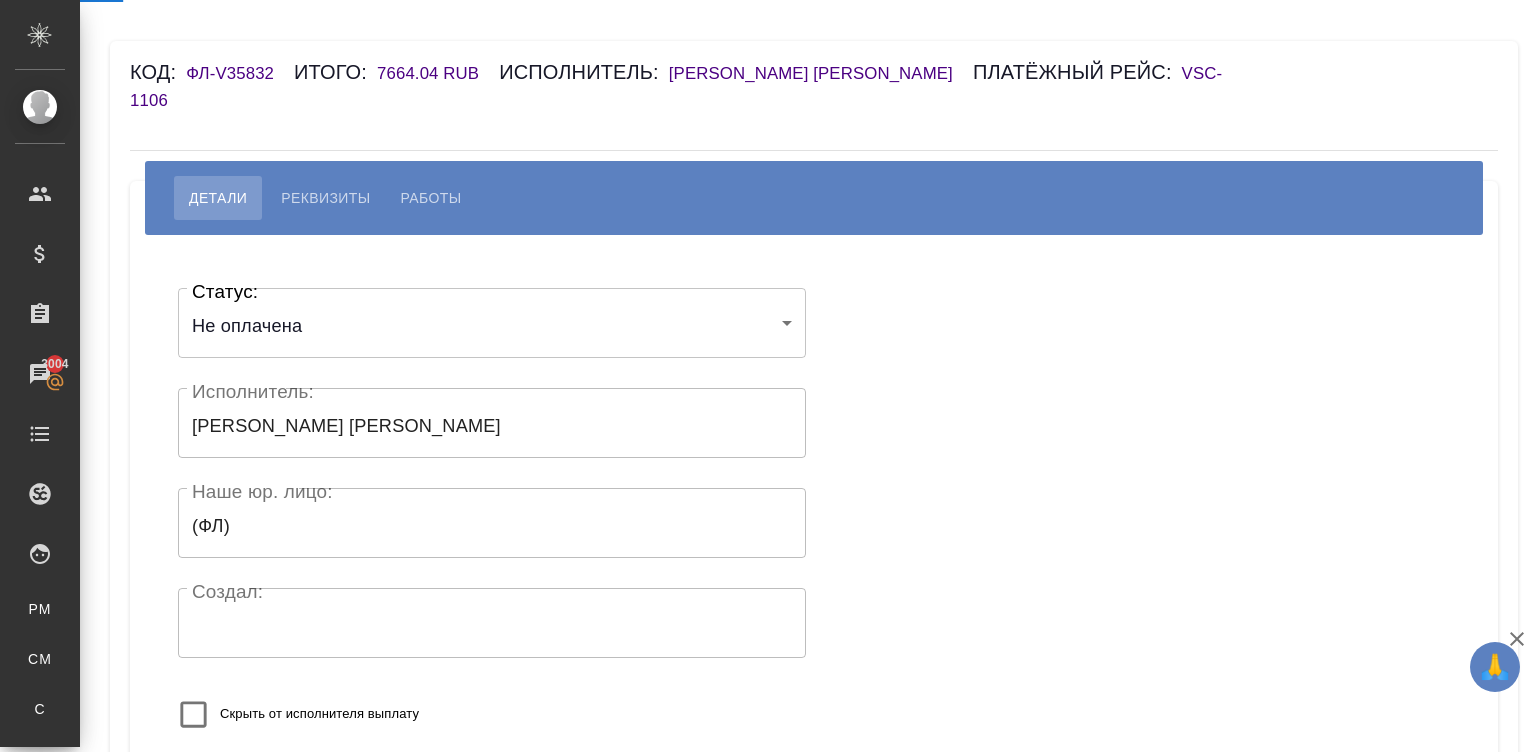 scroll, scrollTop: 0, scrollLeft: 0, axis: both 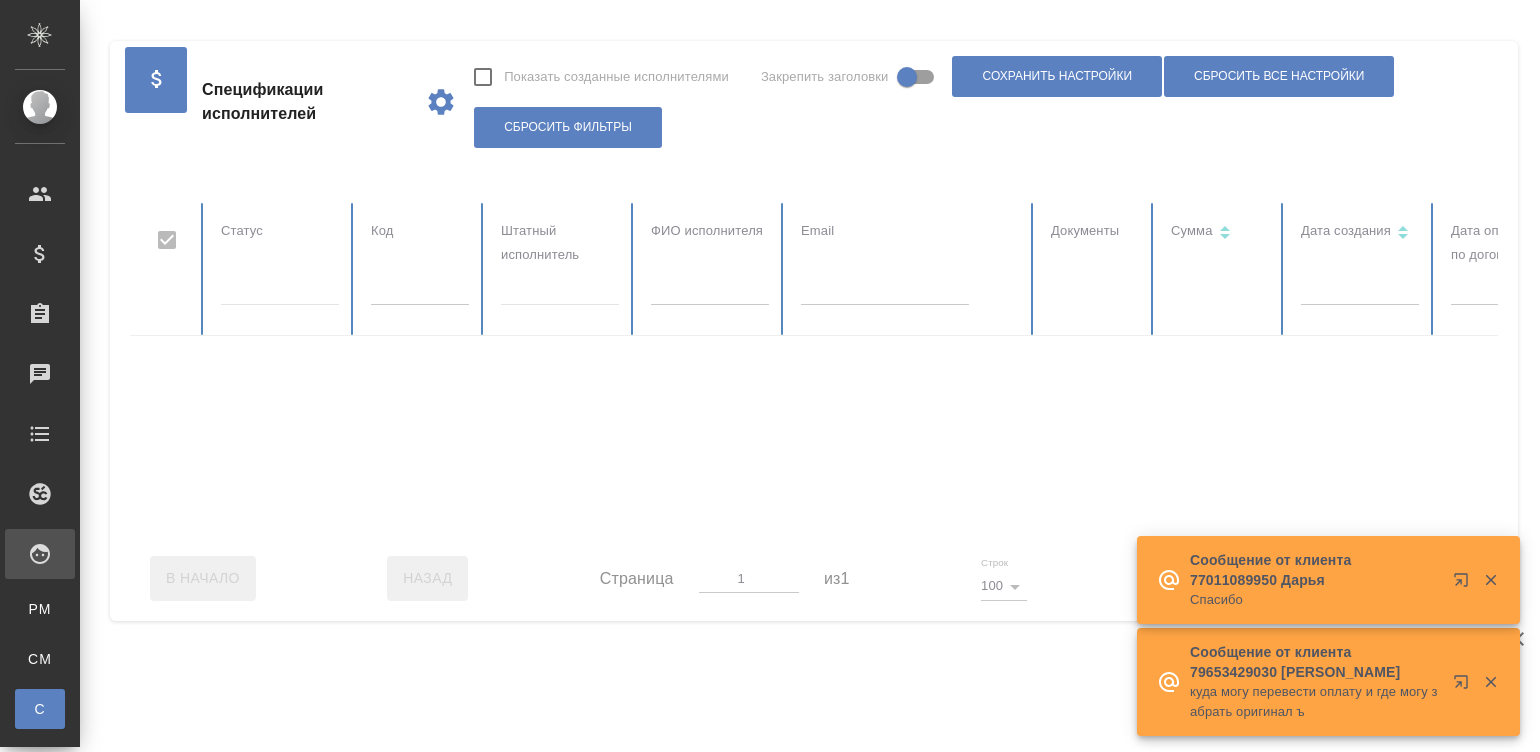 click at bounding box center (885, 291) 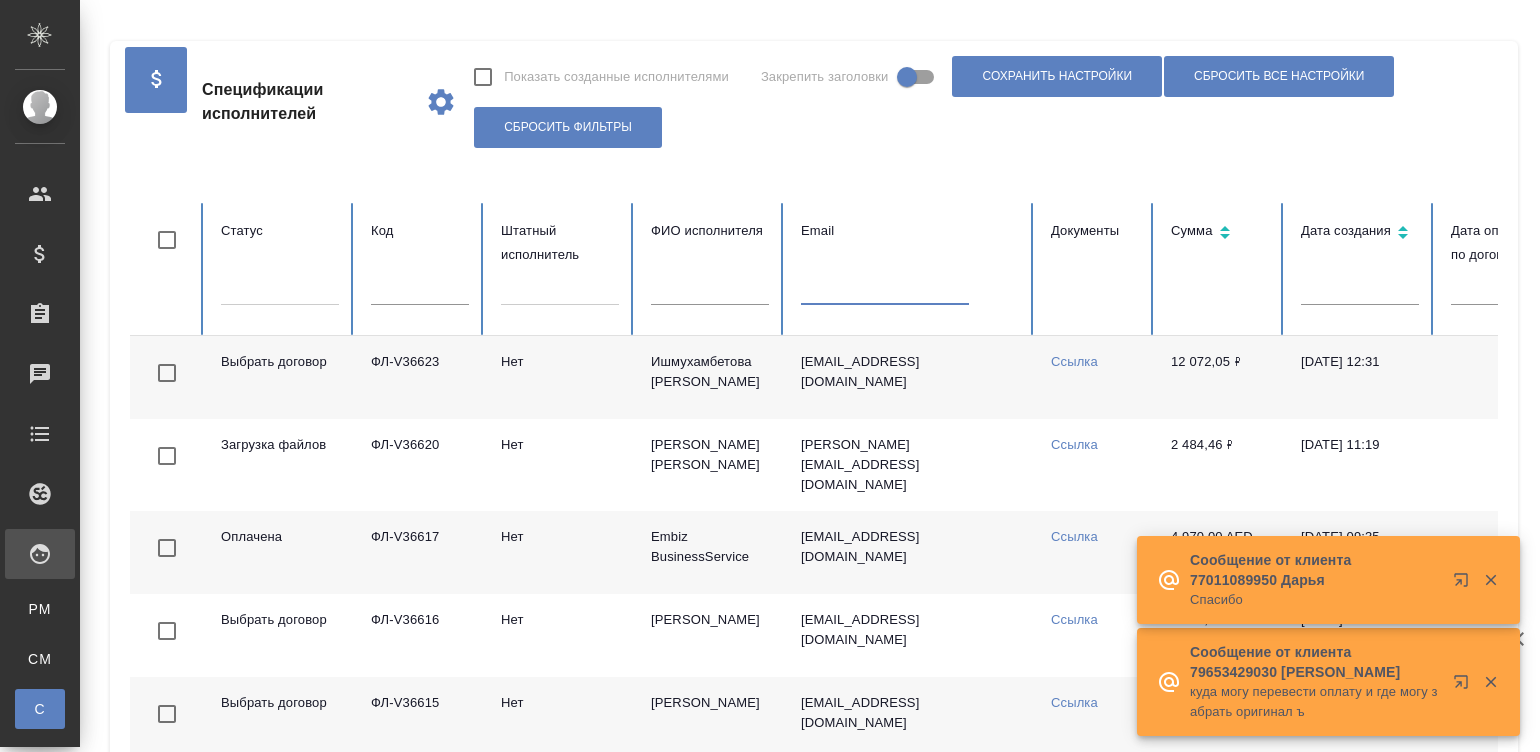 checkbox on "false" 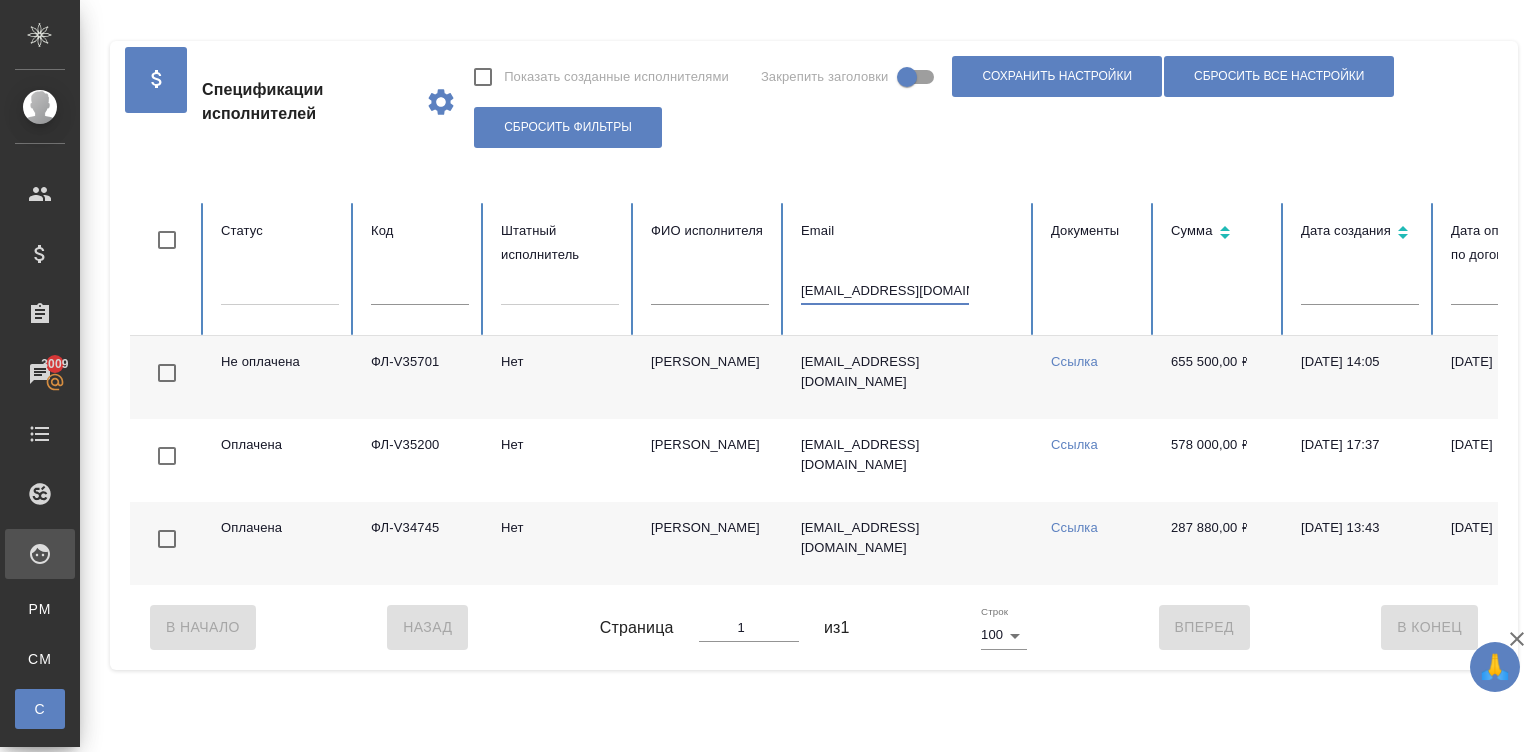 click on "alustaz@mail.ru" at bounding box center (885, 291) 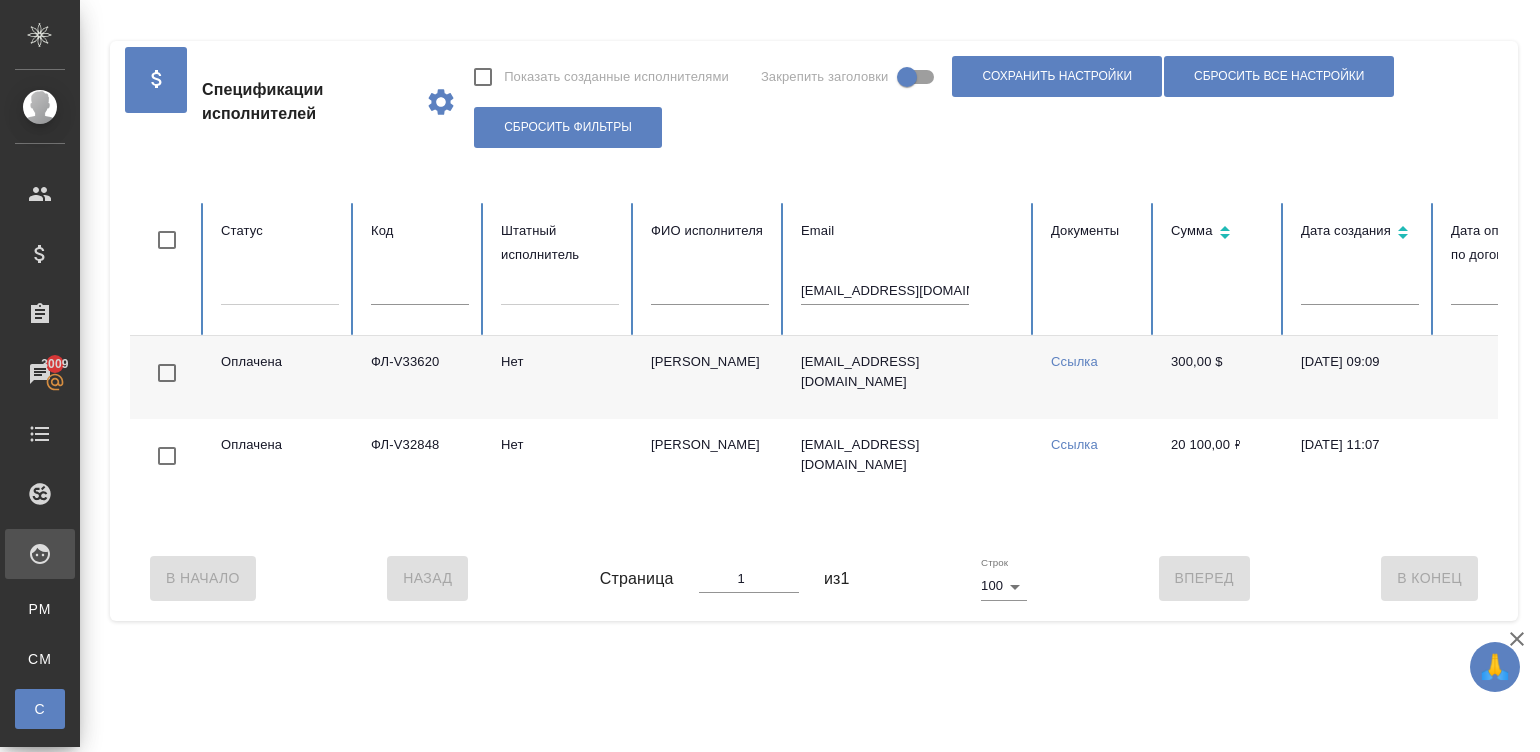 click on "Нет" at bounding box center (560, 377) 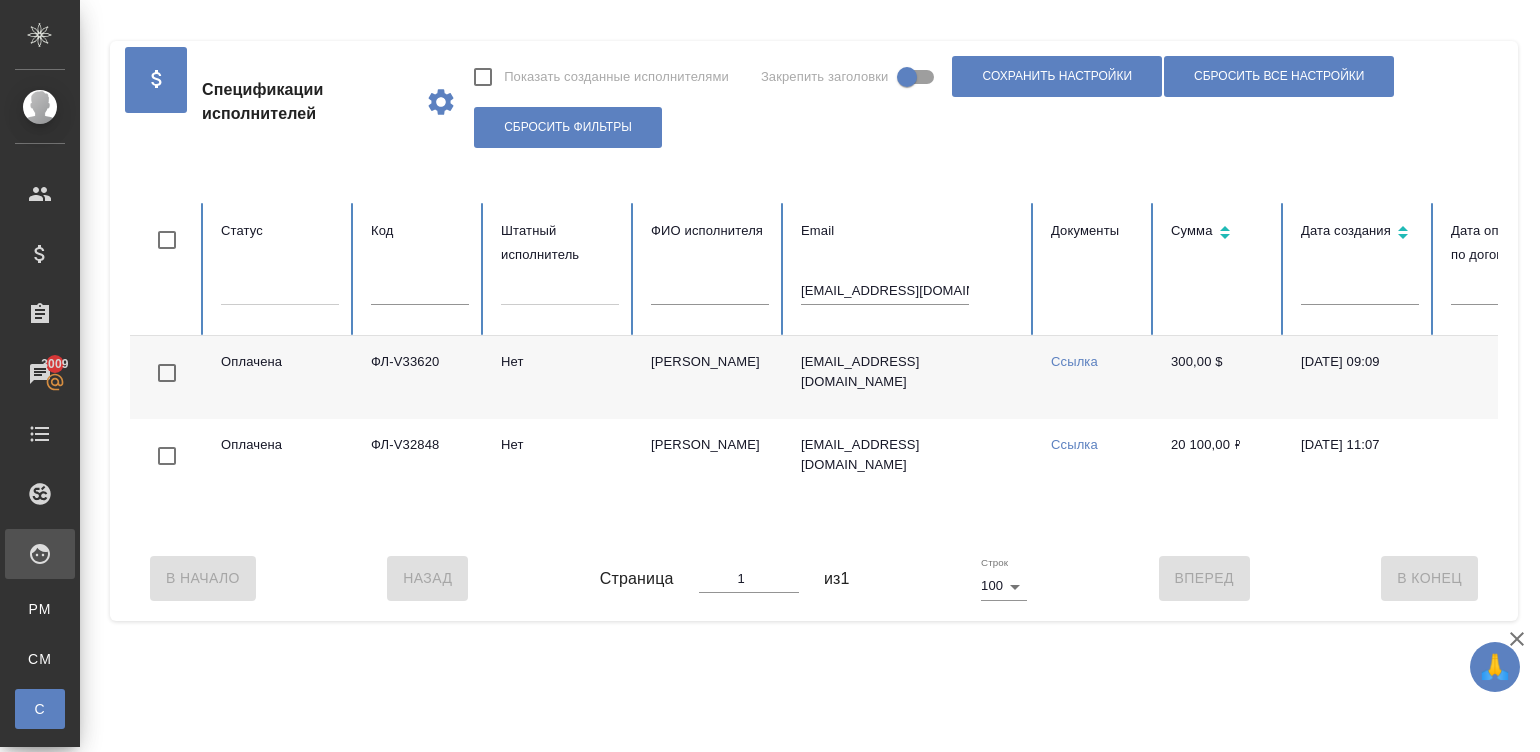 click on "Нет" at bounding box center (560, 377) 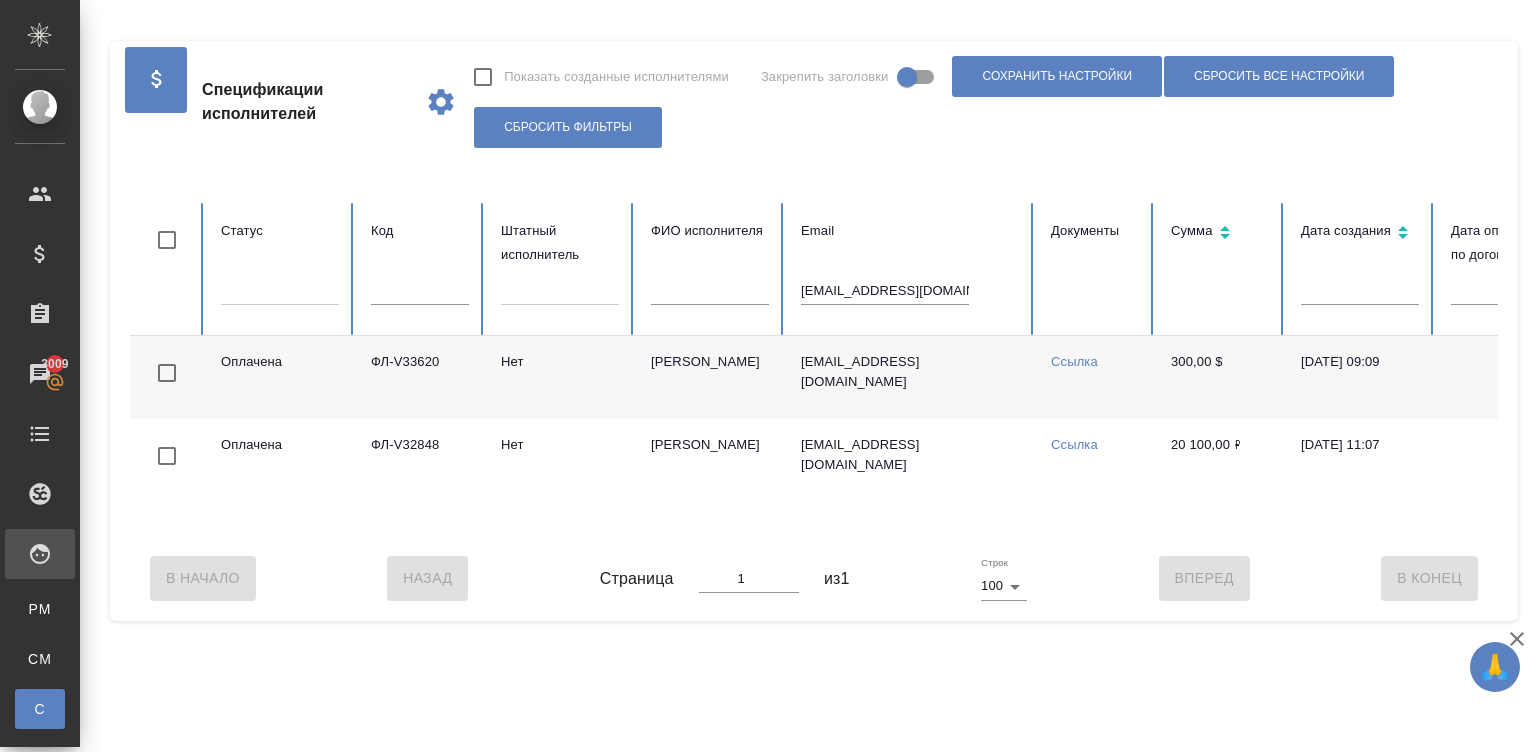 scroll, scrollTop: 0, scrollLeft: 773, axis: horizontal 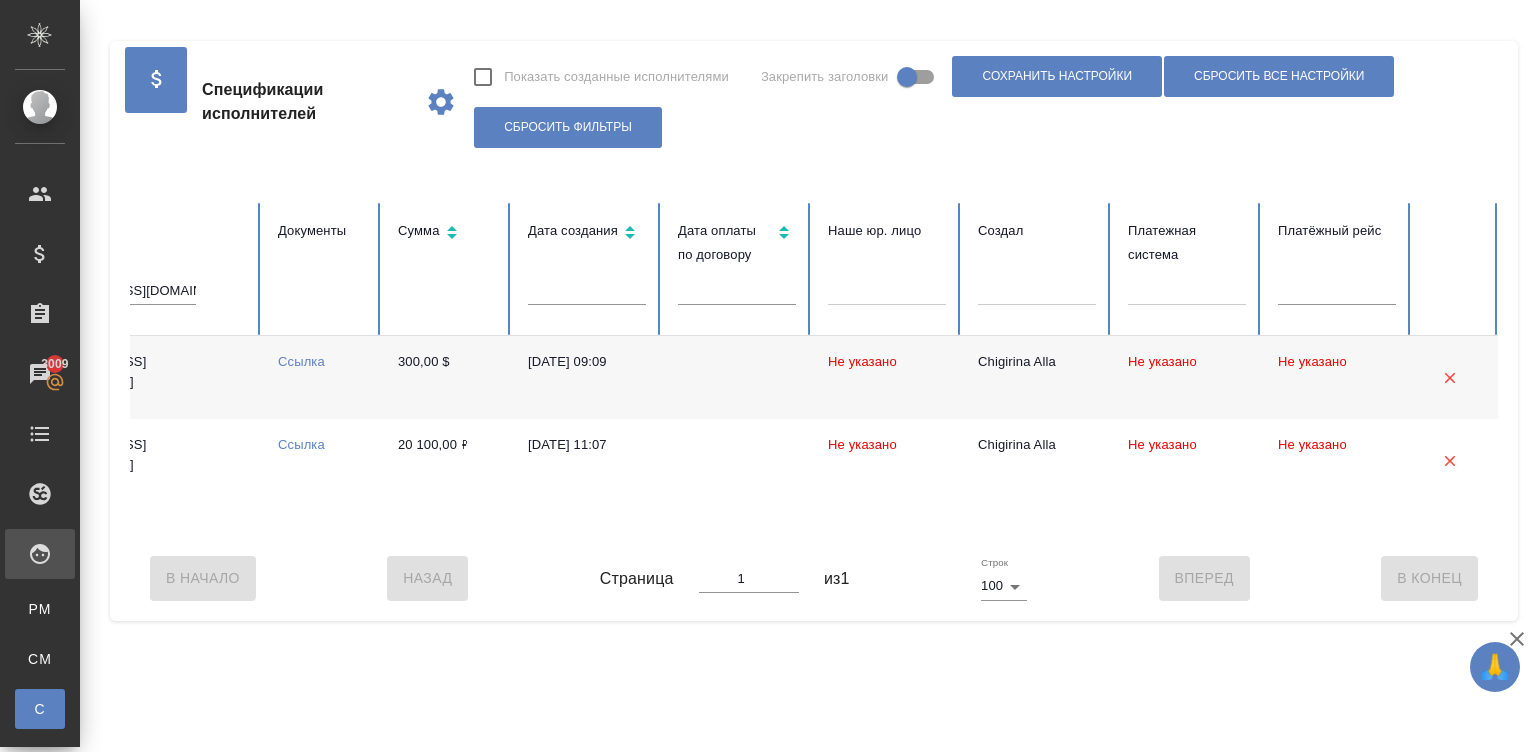 click on "talgatmelis@gmail.com" at bounding box center (112, 291) 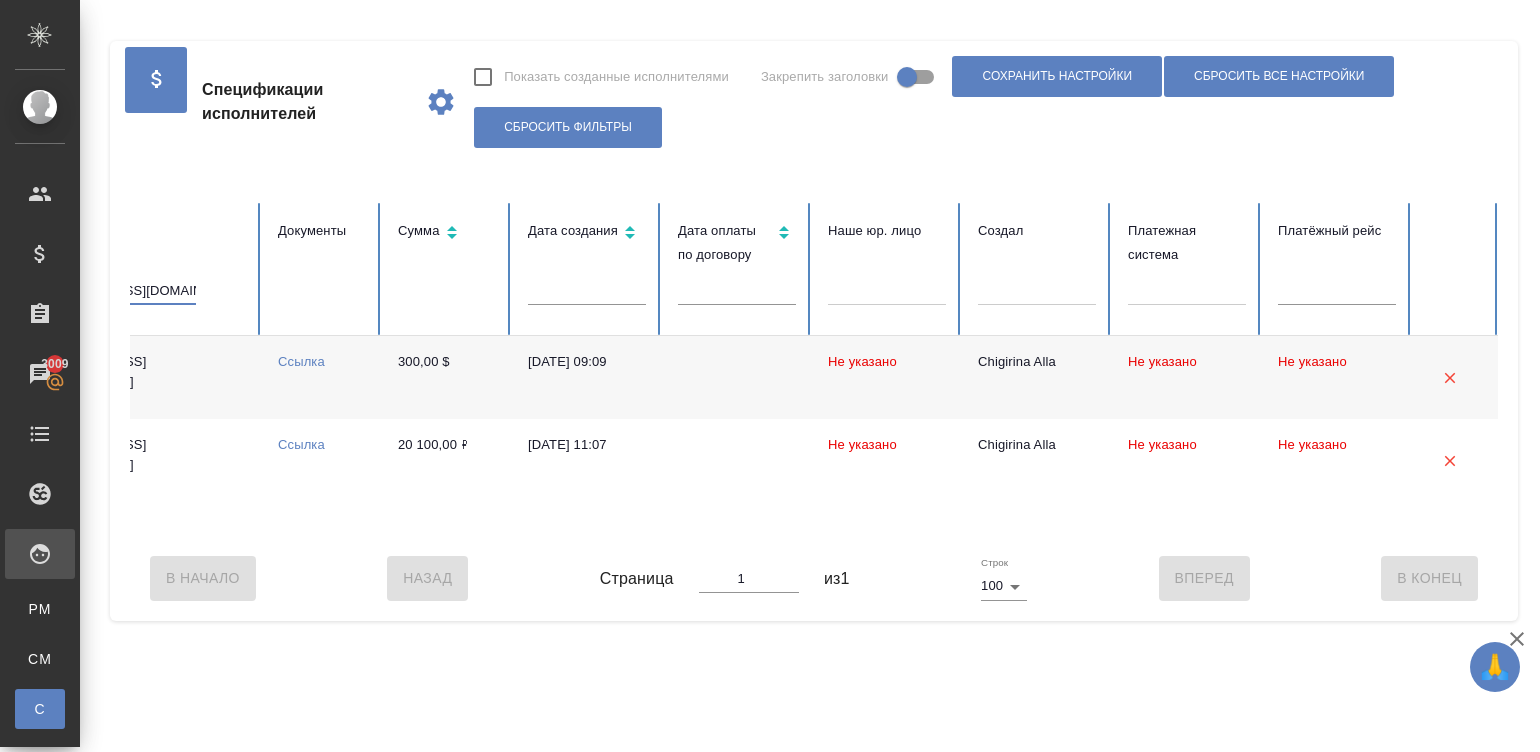 click on "talgatmelis@gmail.com" at bounding box center [112, 291] 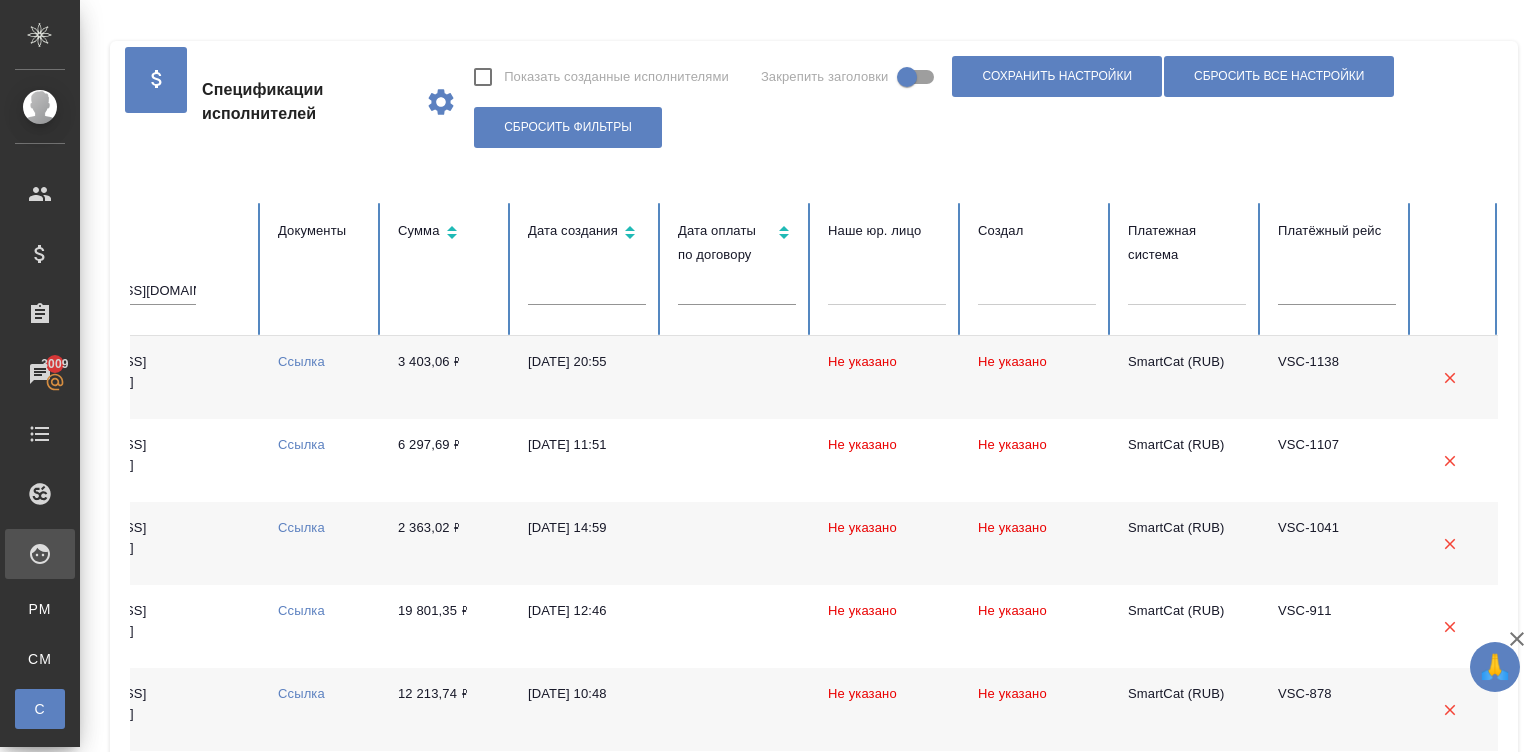 click at bounding box center [737, 377] 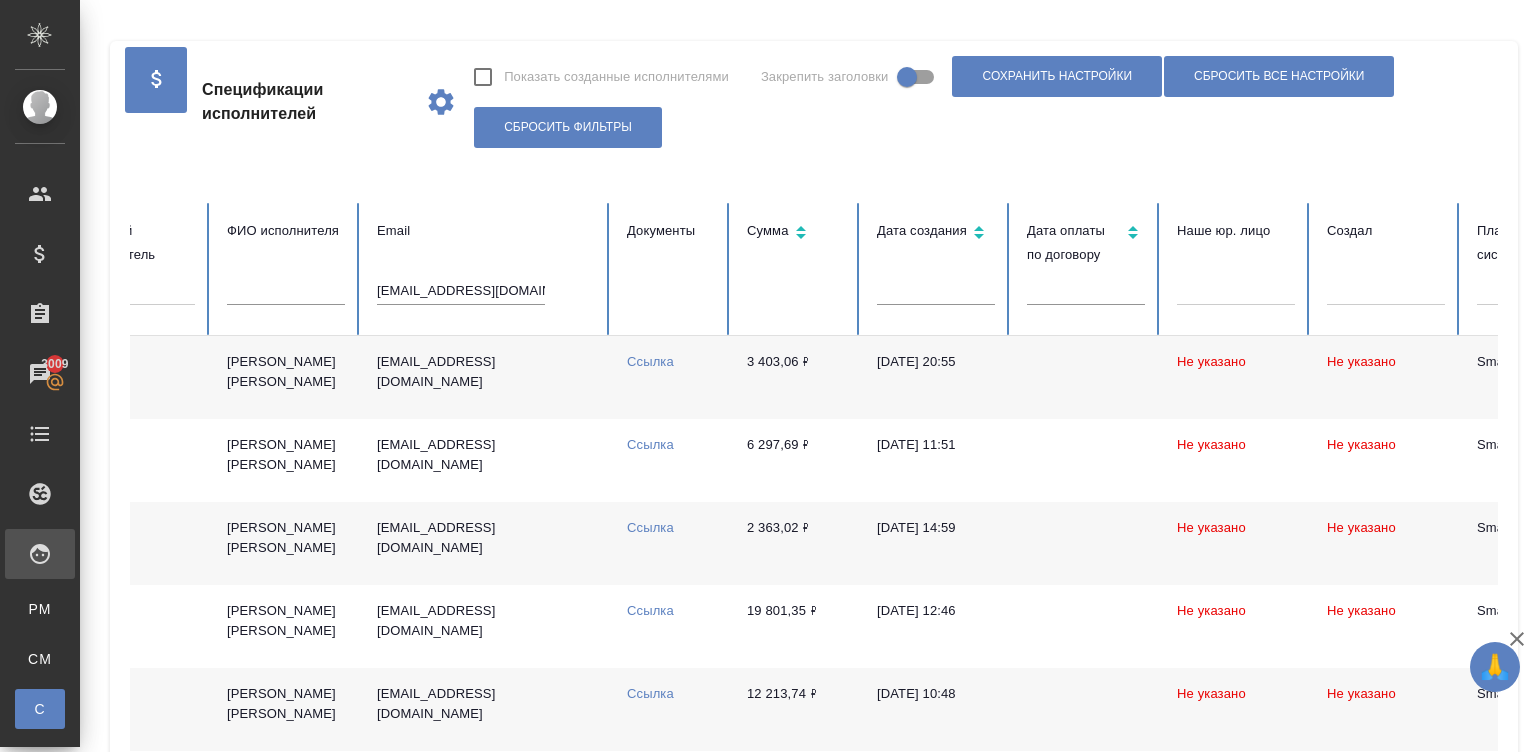 scroll, scrollTop: 0, scrollLeft: 173, axis: horizontal 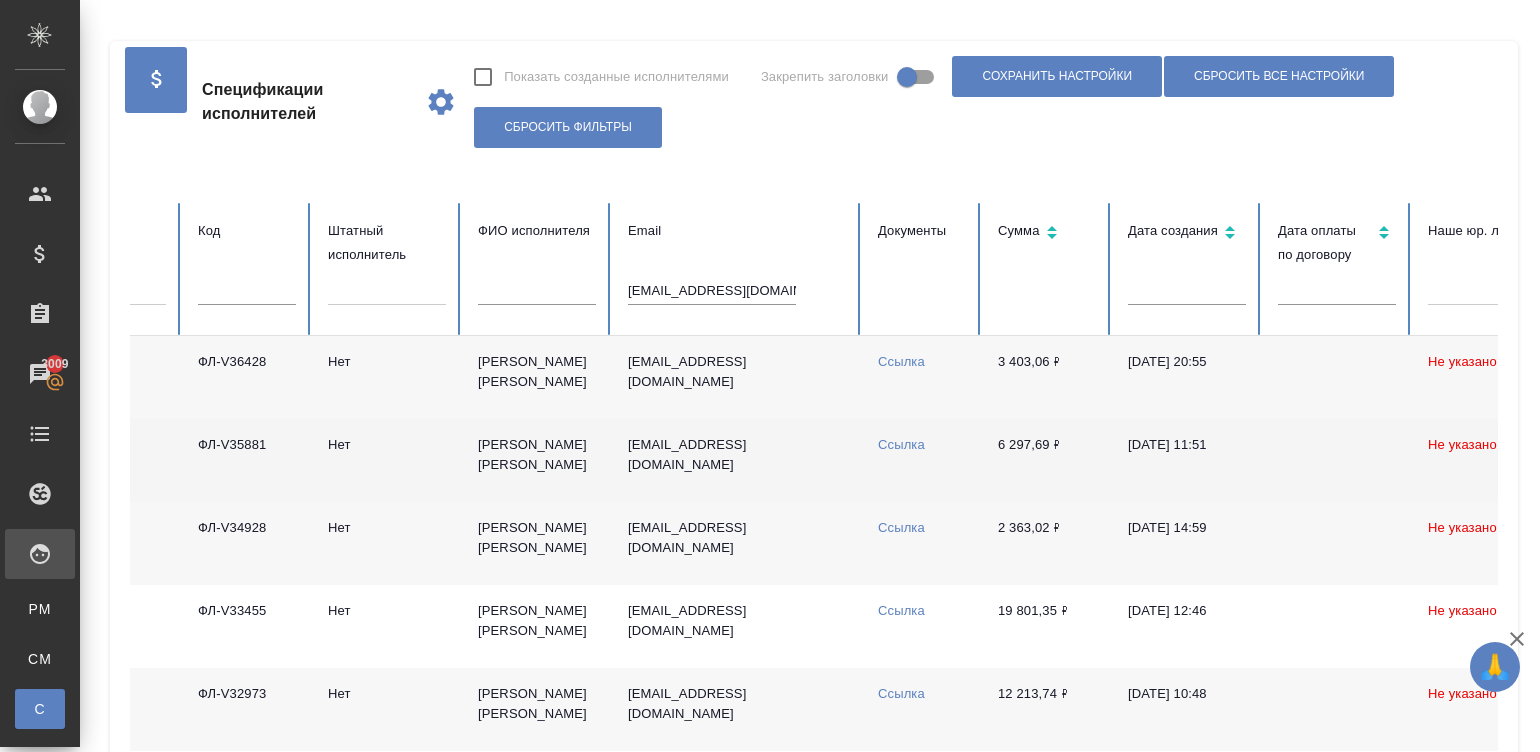 click on "31.05.2025, 11:51" at bounding box center [1187, 460] 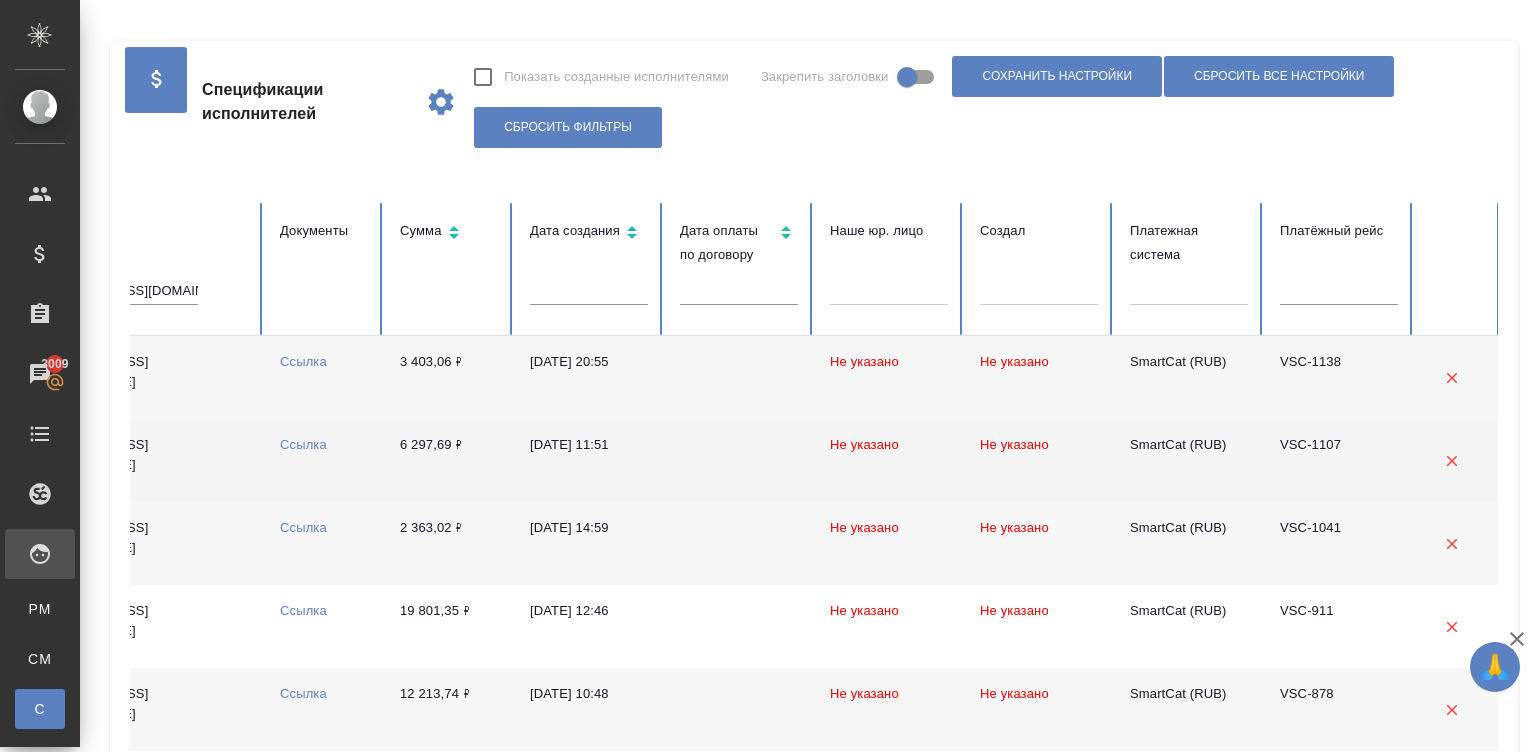 scroll, scrollTop: 0, scrollLeft: 773, axis: horizontal 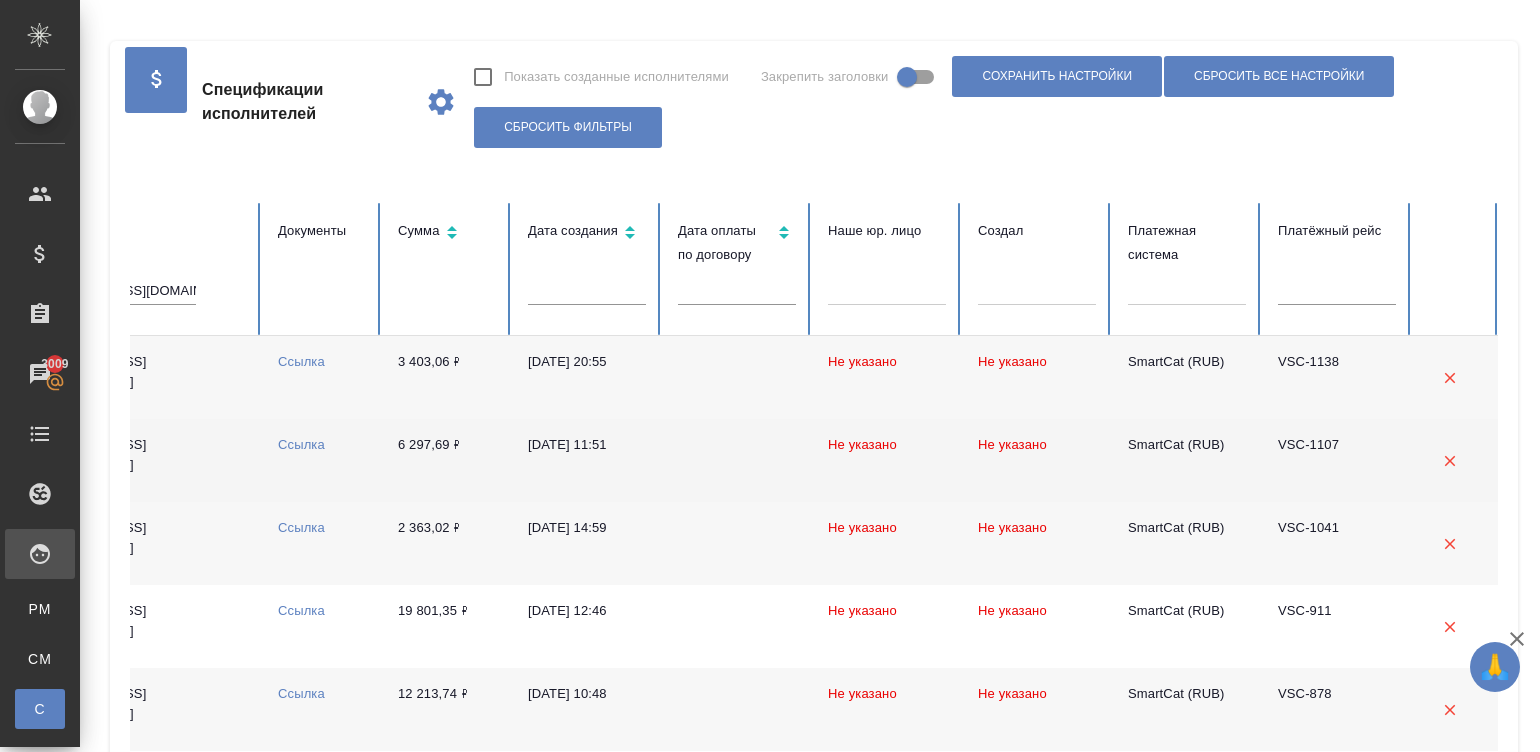 click at bounding box center [737, 460] 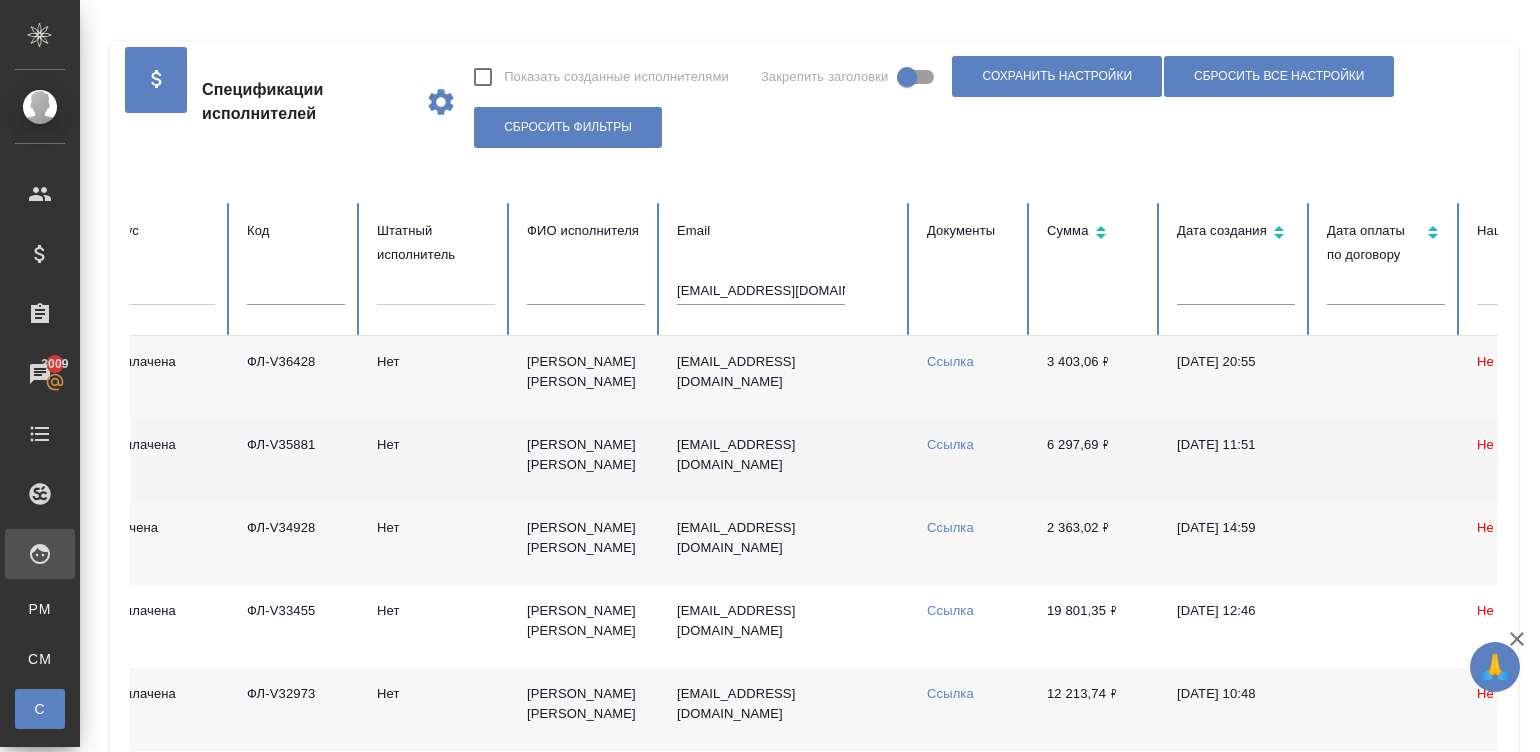 scroll, scrollTop: 0, scrollLeft: 123, axis: horizontal 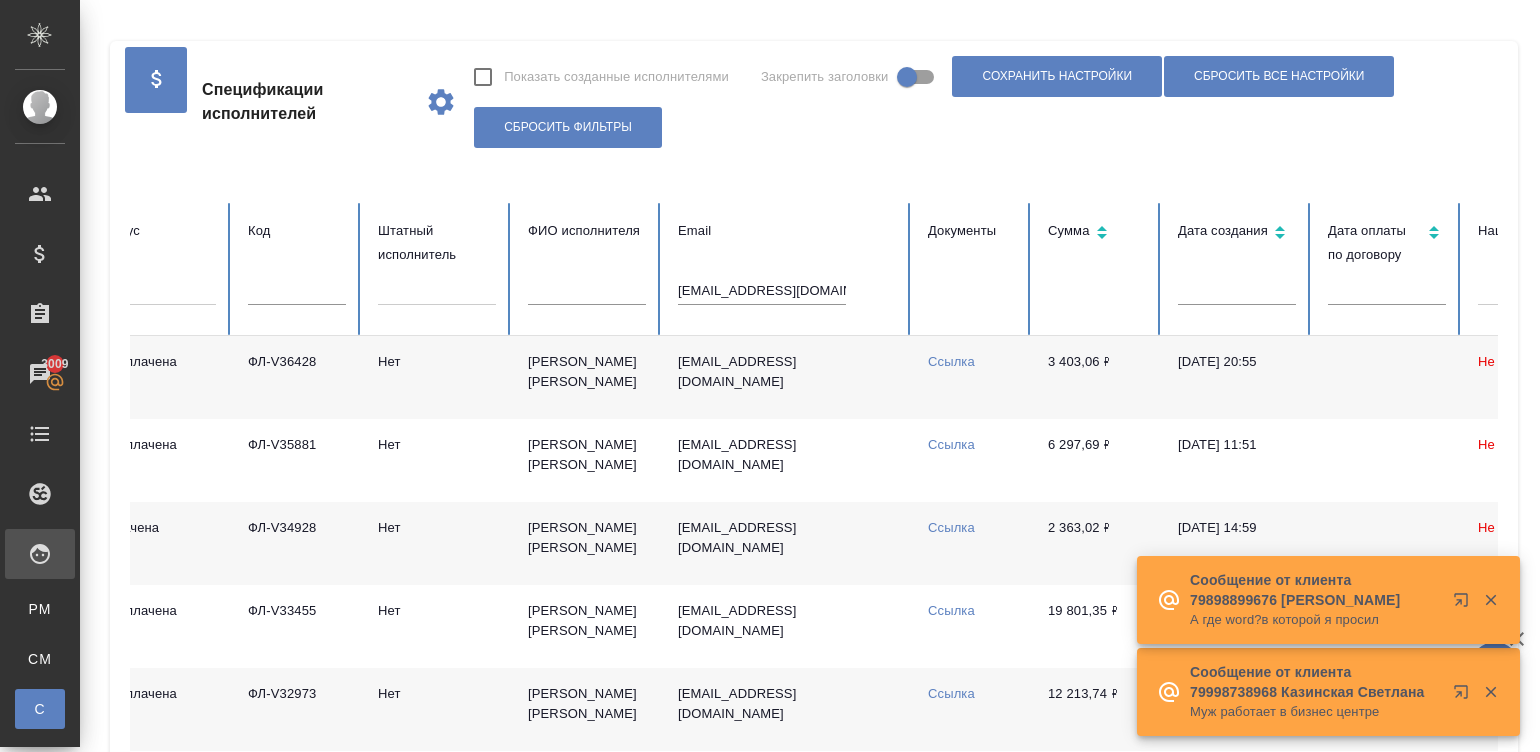 click on "rinka86@inbox.ru" at bounding box center [762, 291] 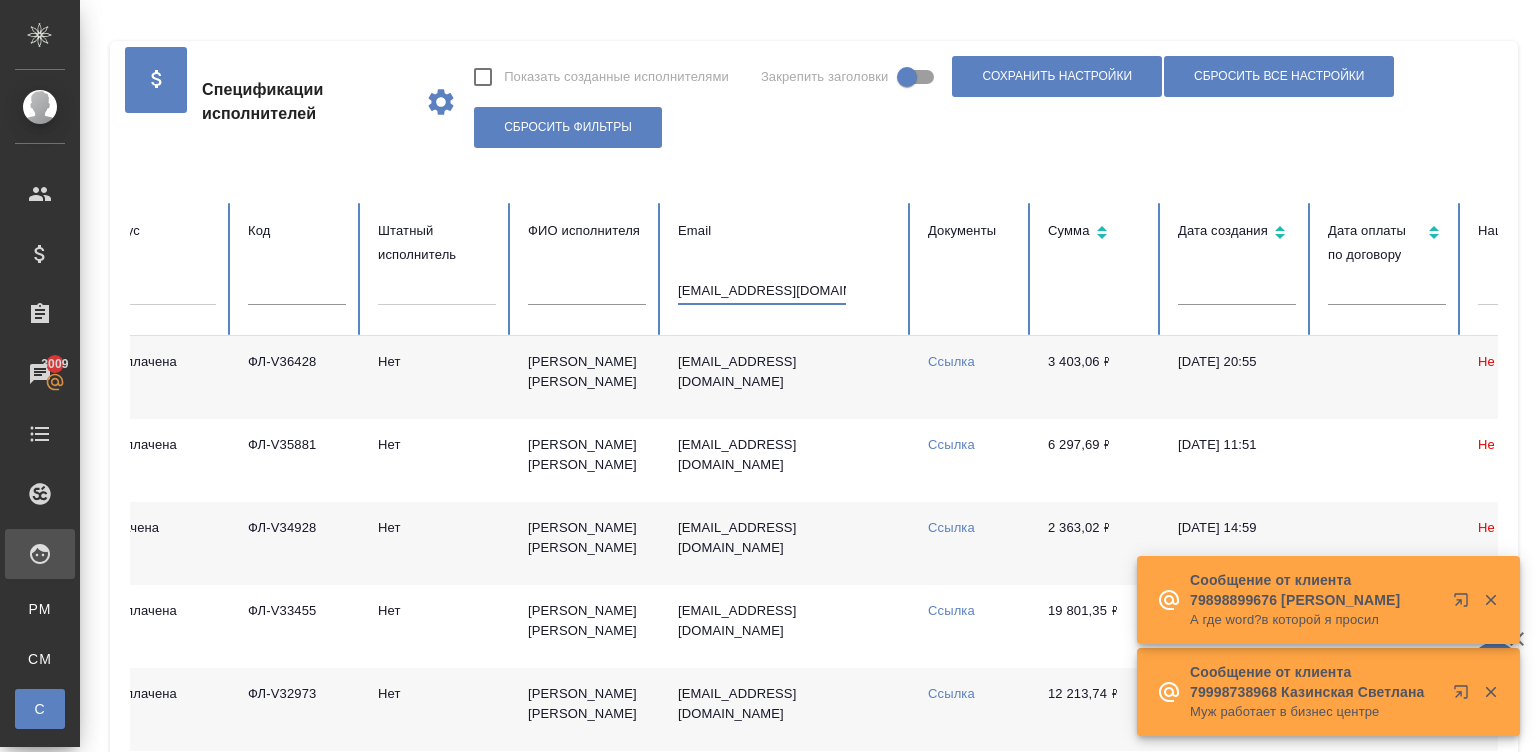 click on "rinka86@inbox.ru" at bounding box center [762, 291] 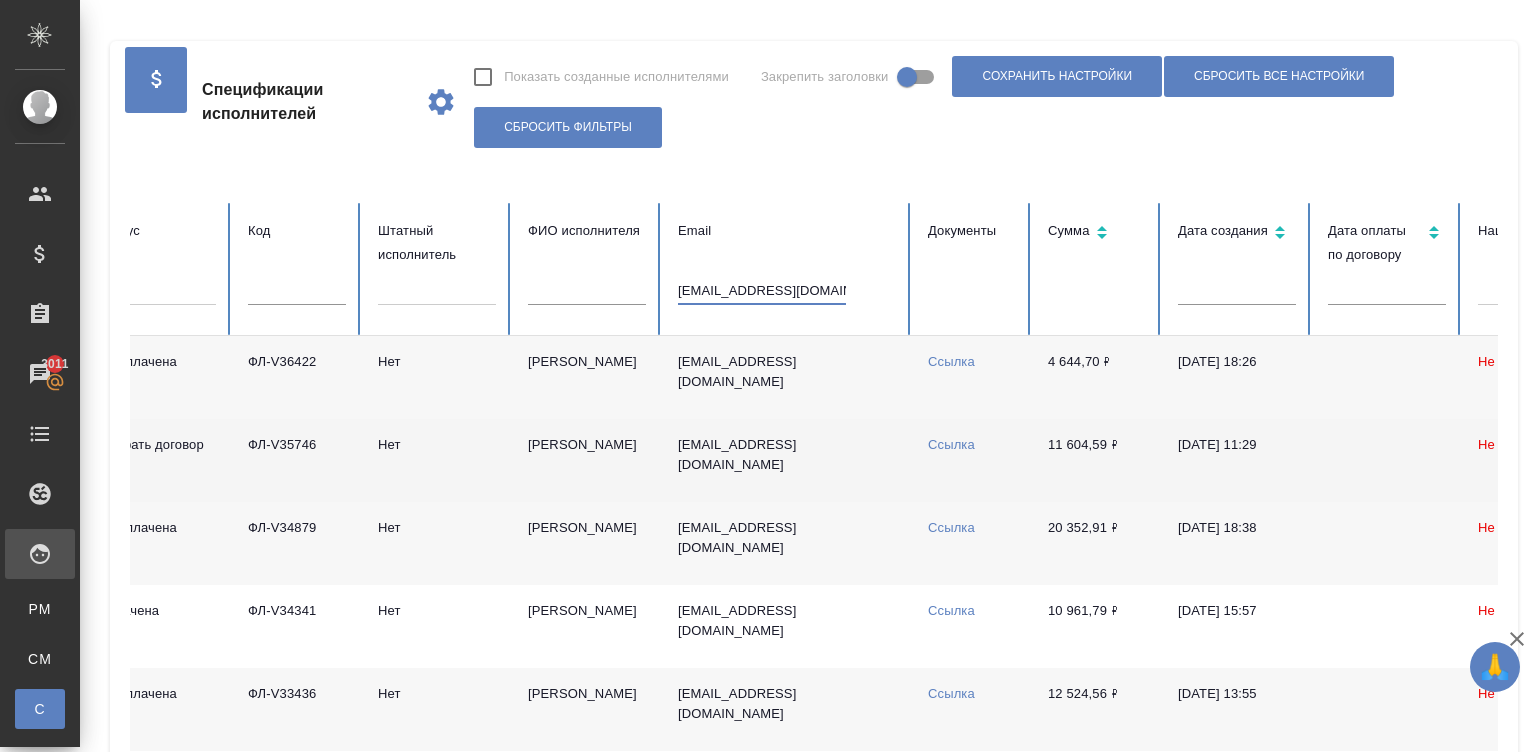 type on "alexei_iv76@mail.ru" 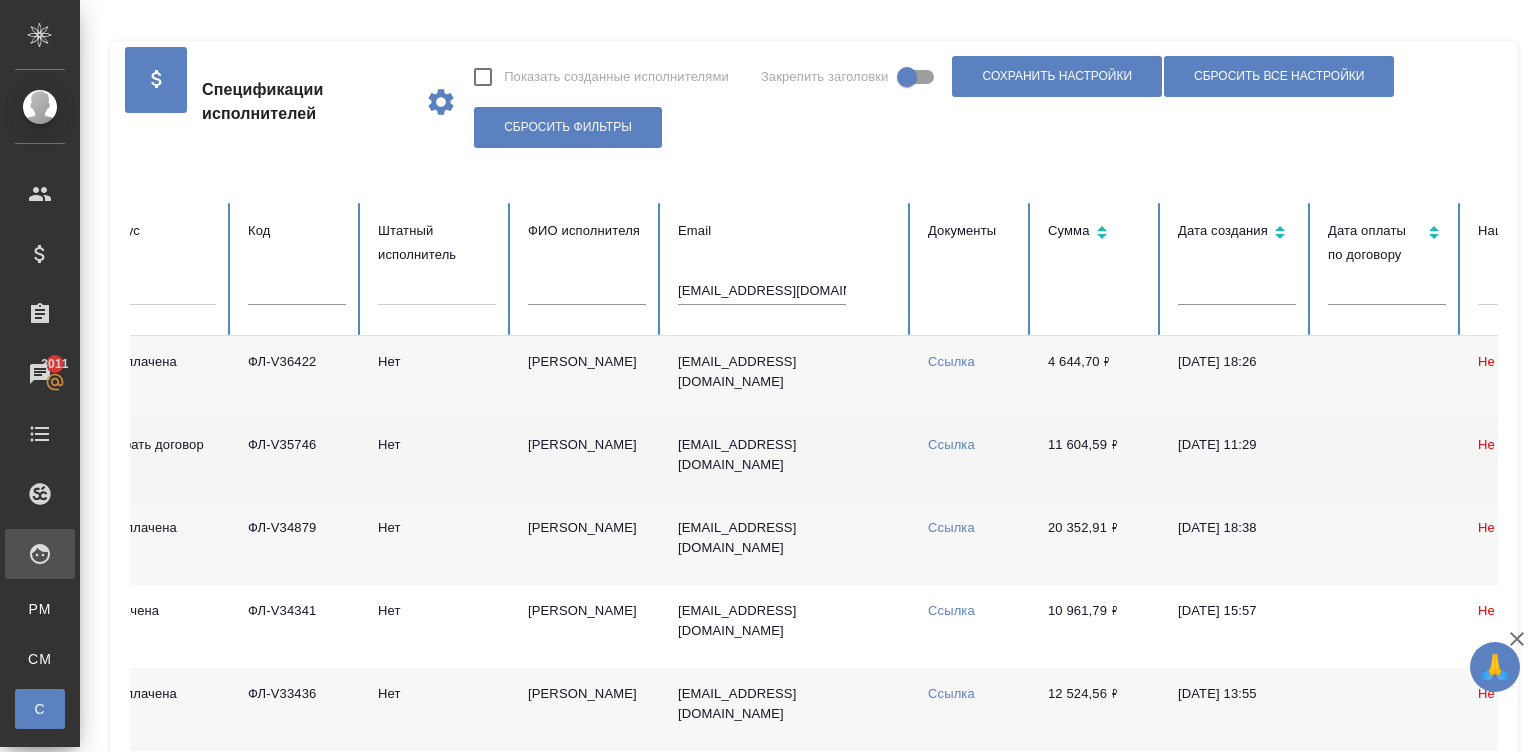 click on "alexei_iv76@mail.ru" at bounding box center [787, 460] 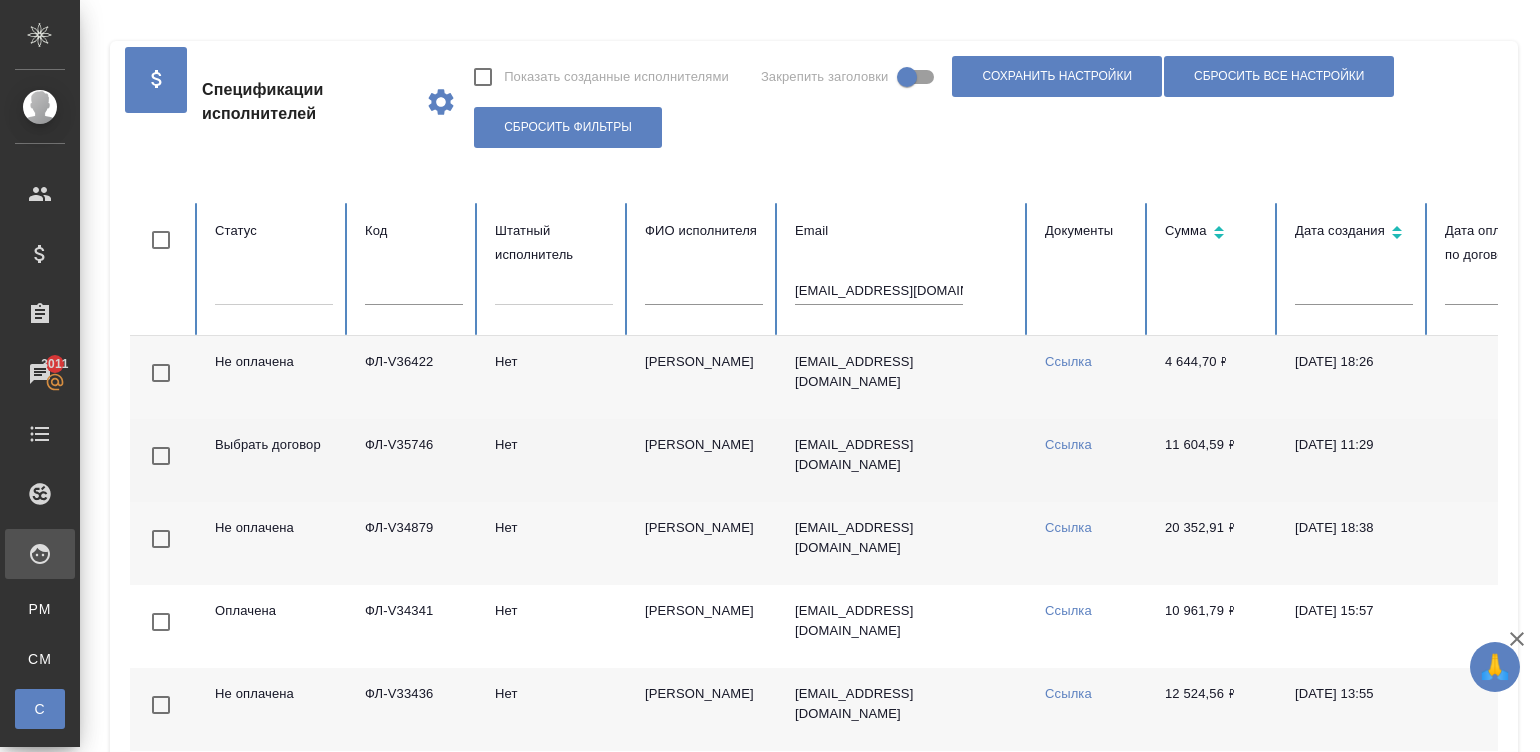 scroll, scrollTop: 0, scrollLeft: 0, axis: both 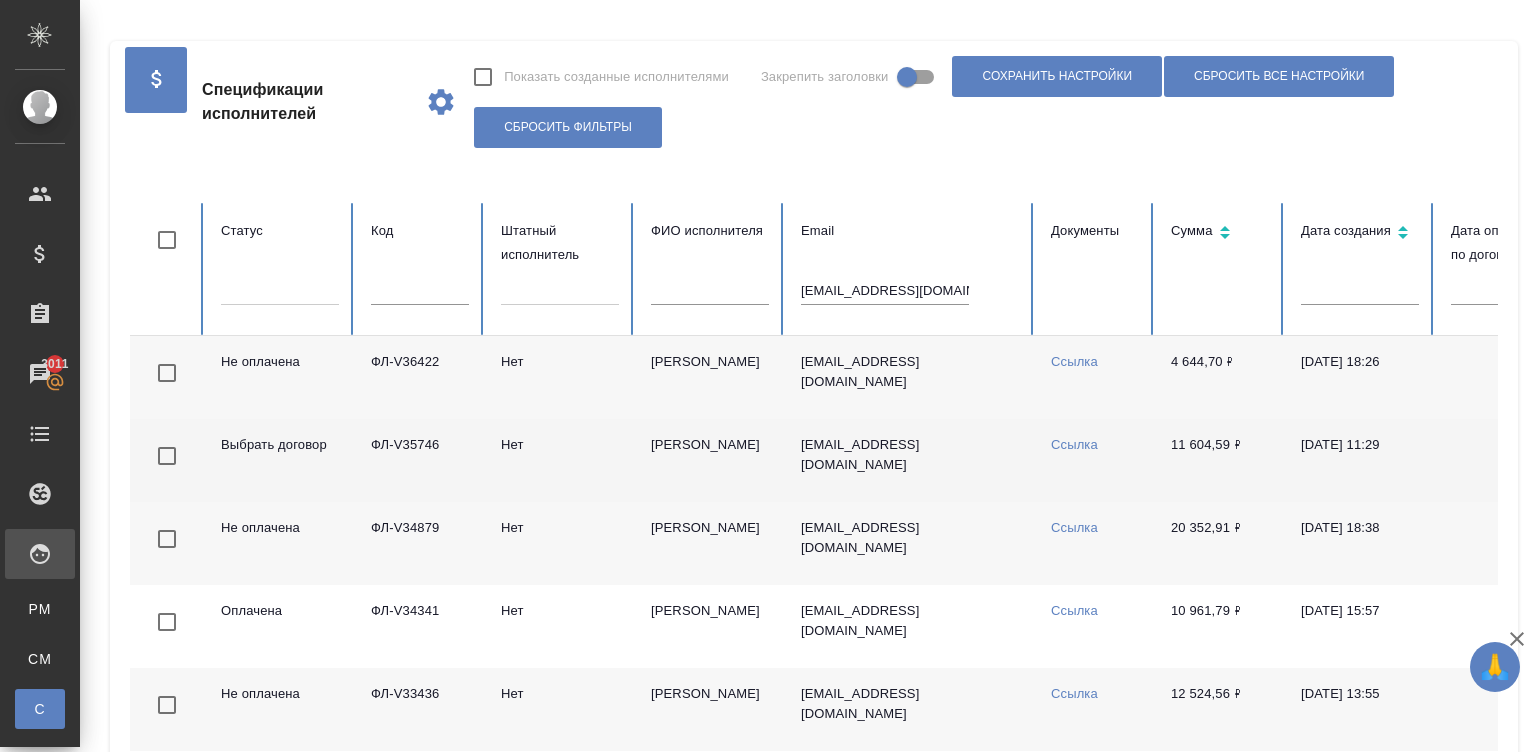 click on "alexei_iv76@mail.ru" at bounding box center [910, 460] 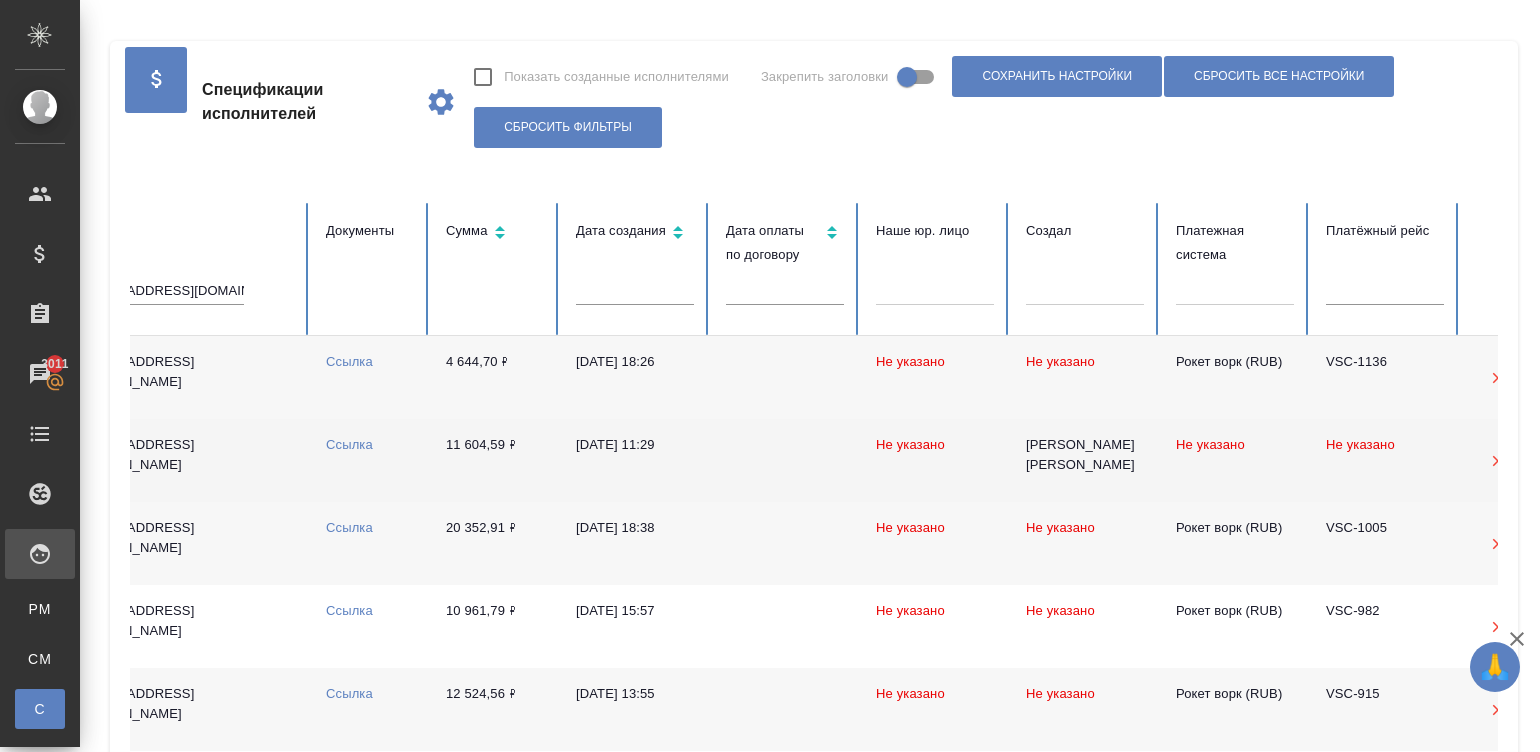 scroll, scrollTop: 0, scrollLeft: 773, axis: horizontal 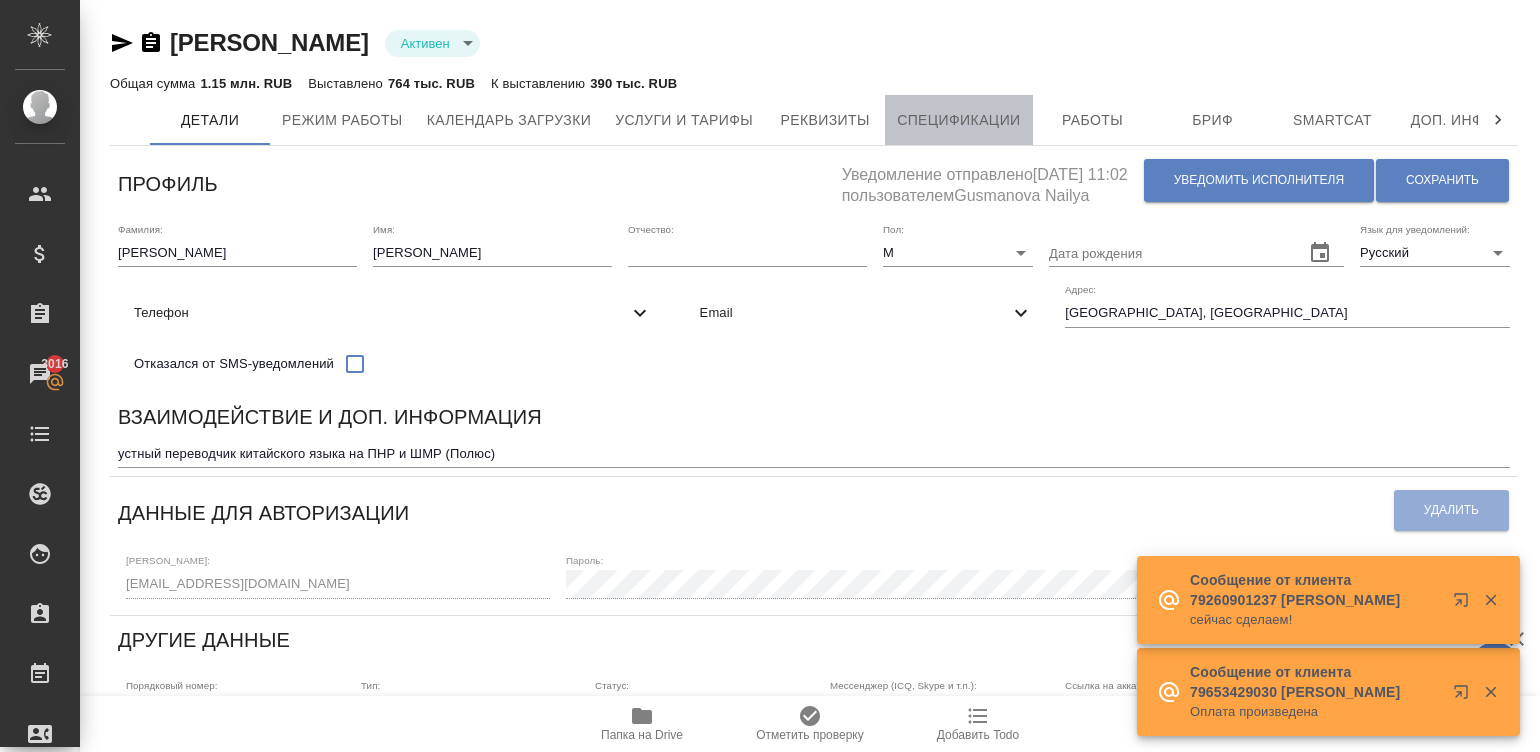 click on "Спецификации" at bounding box center (958, 120) 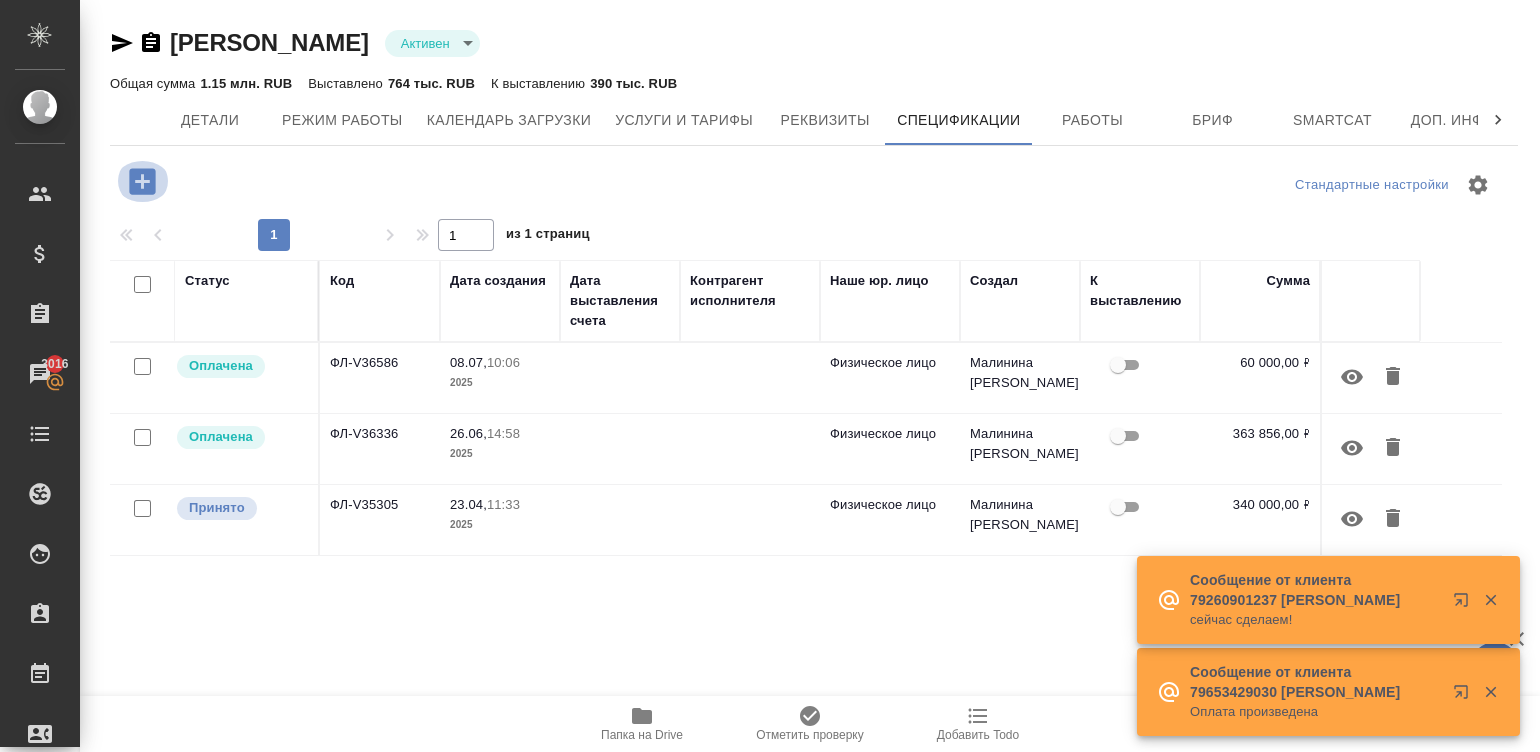 click 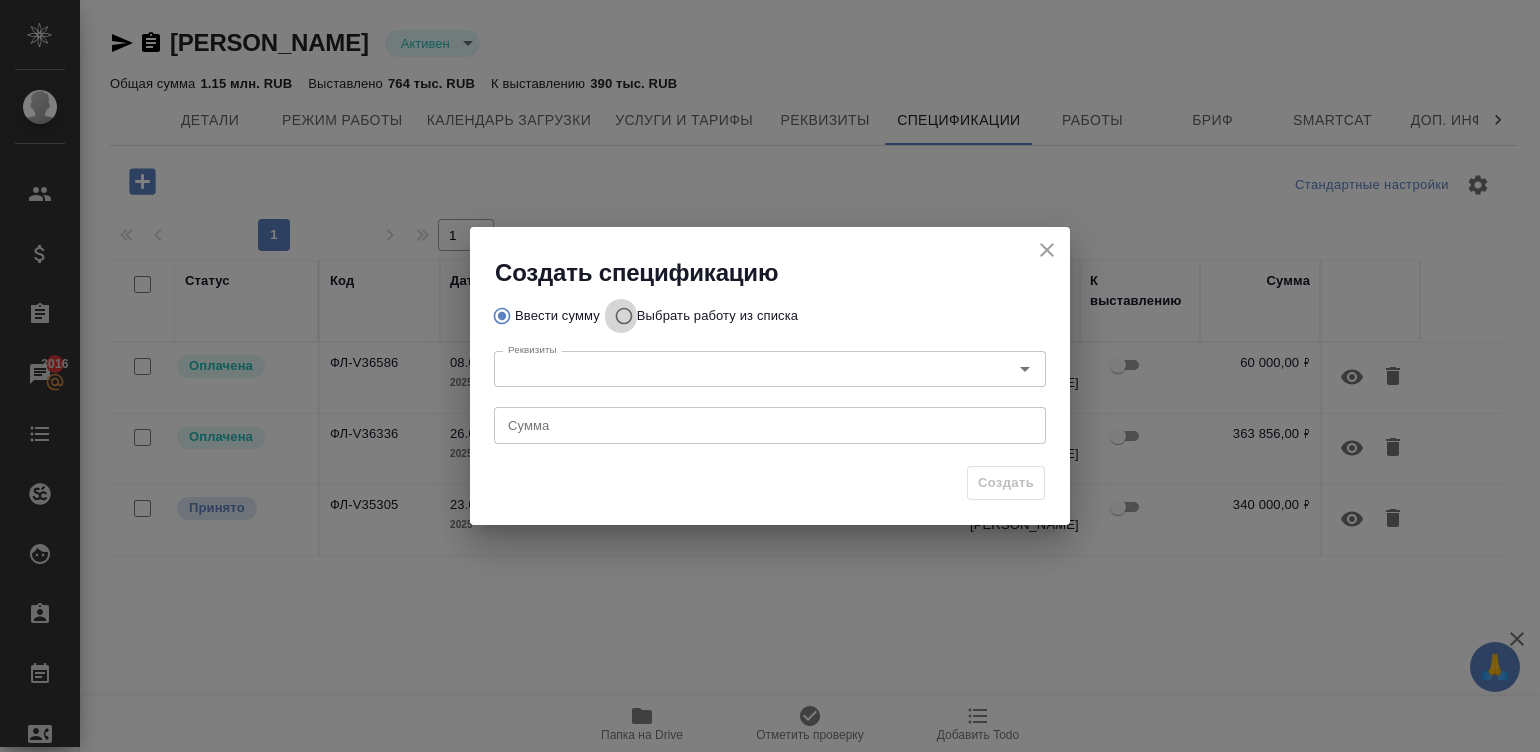 click on "Выбрать работу из списка" at bounding box center (621, 316) 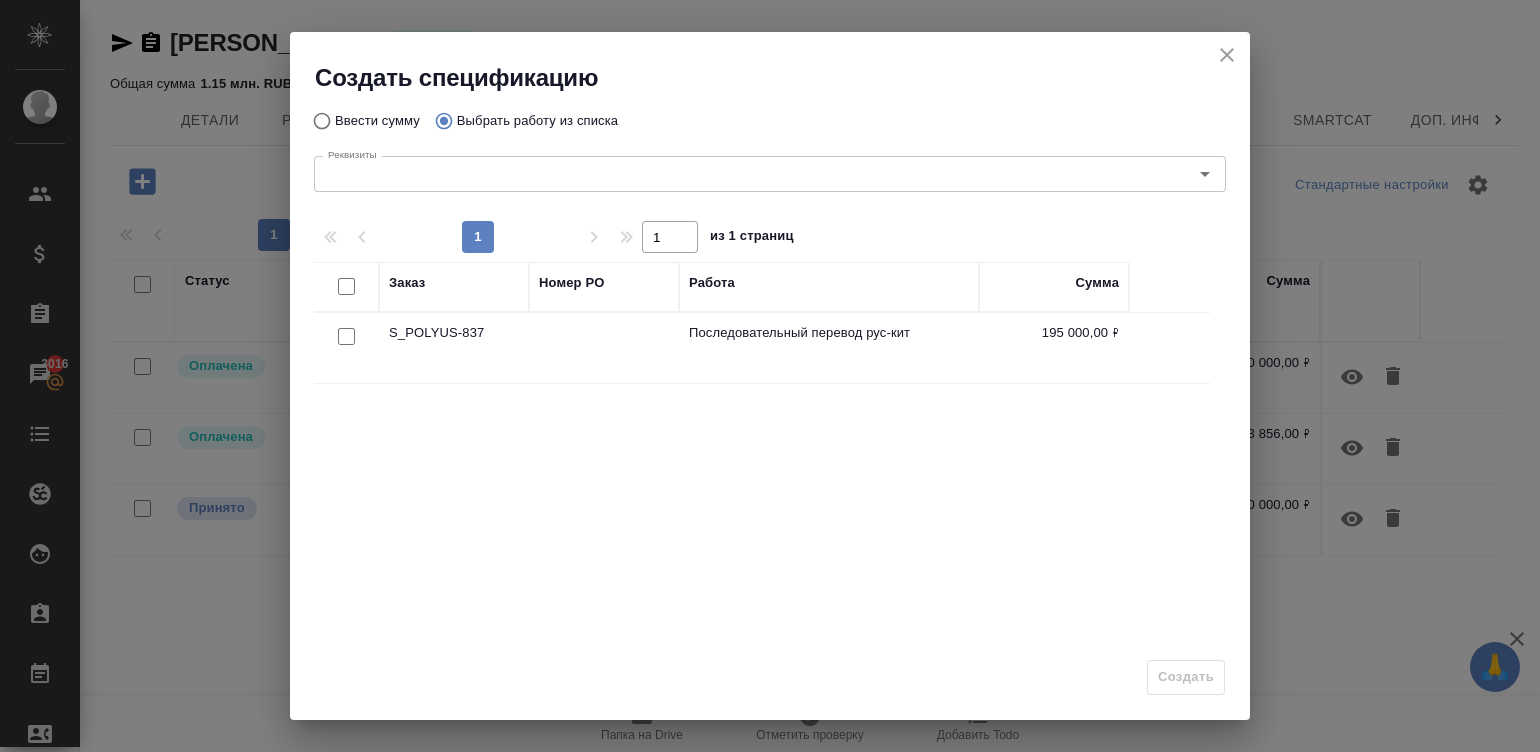 click at bounding box center [346, 336] 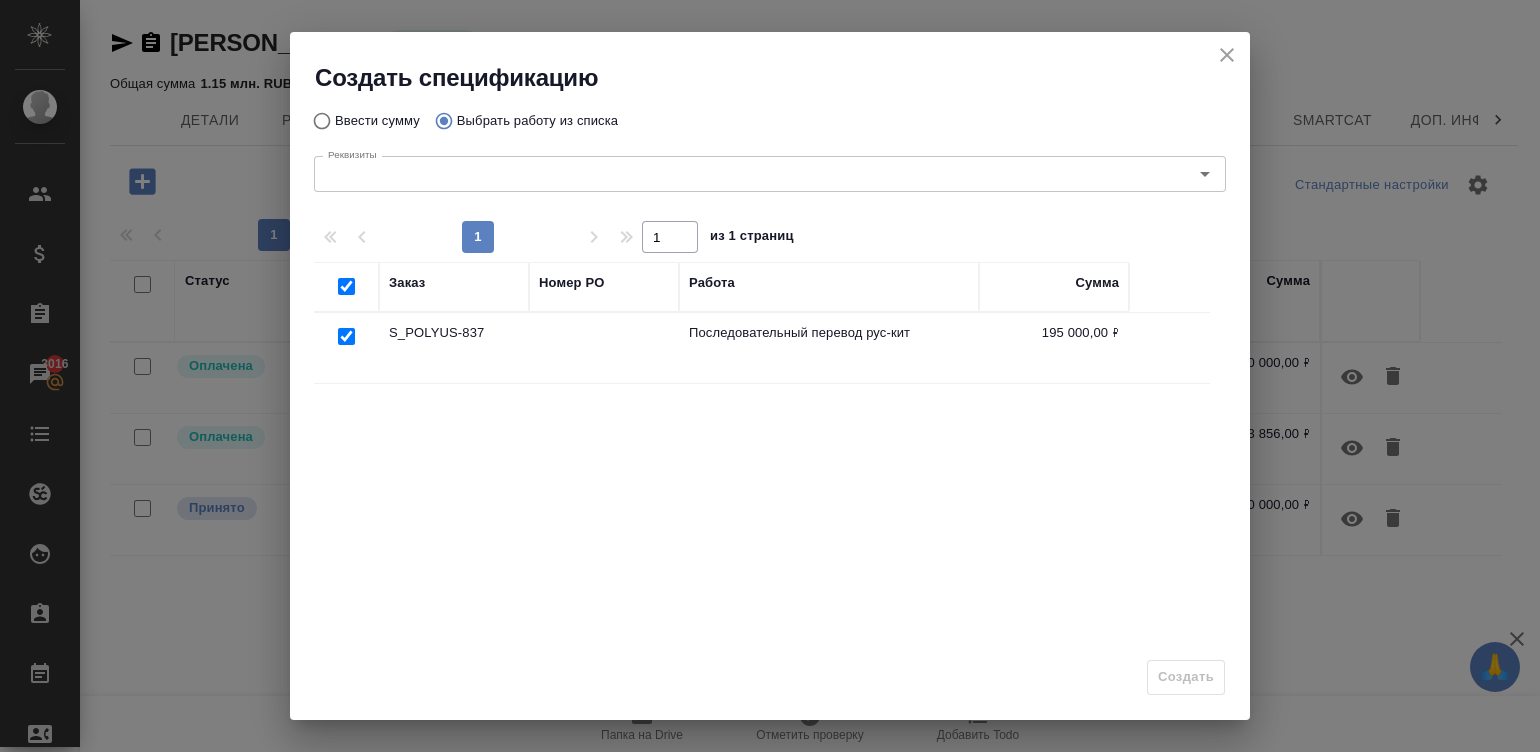 checkbox on "true" 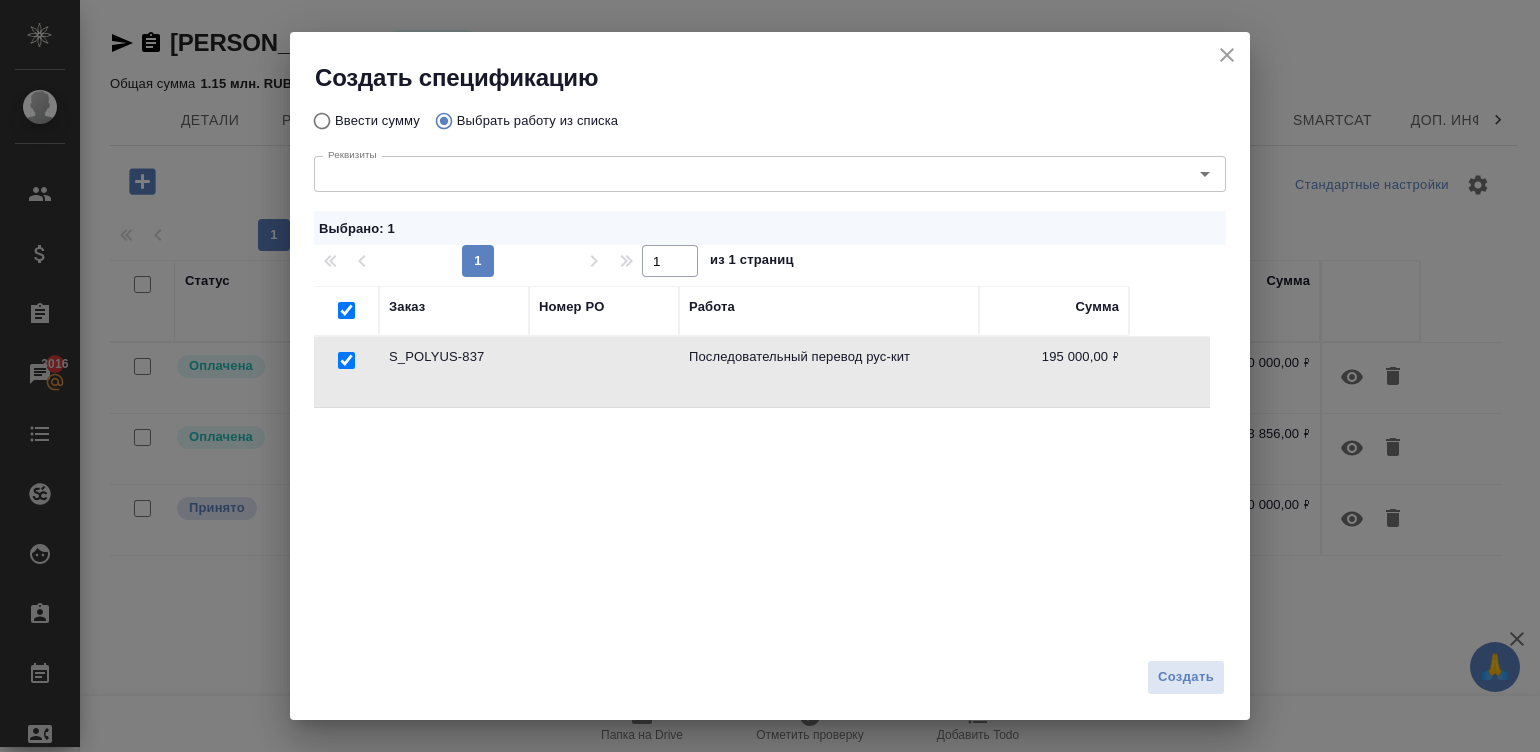 checkbox on "true" 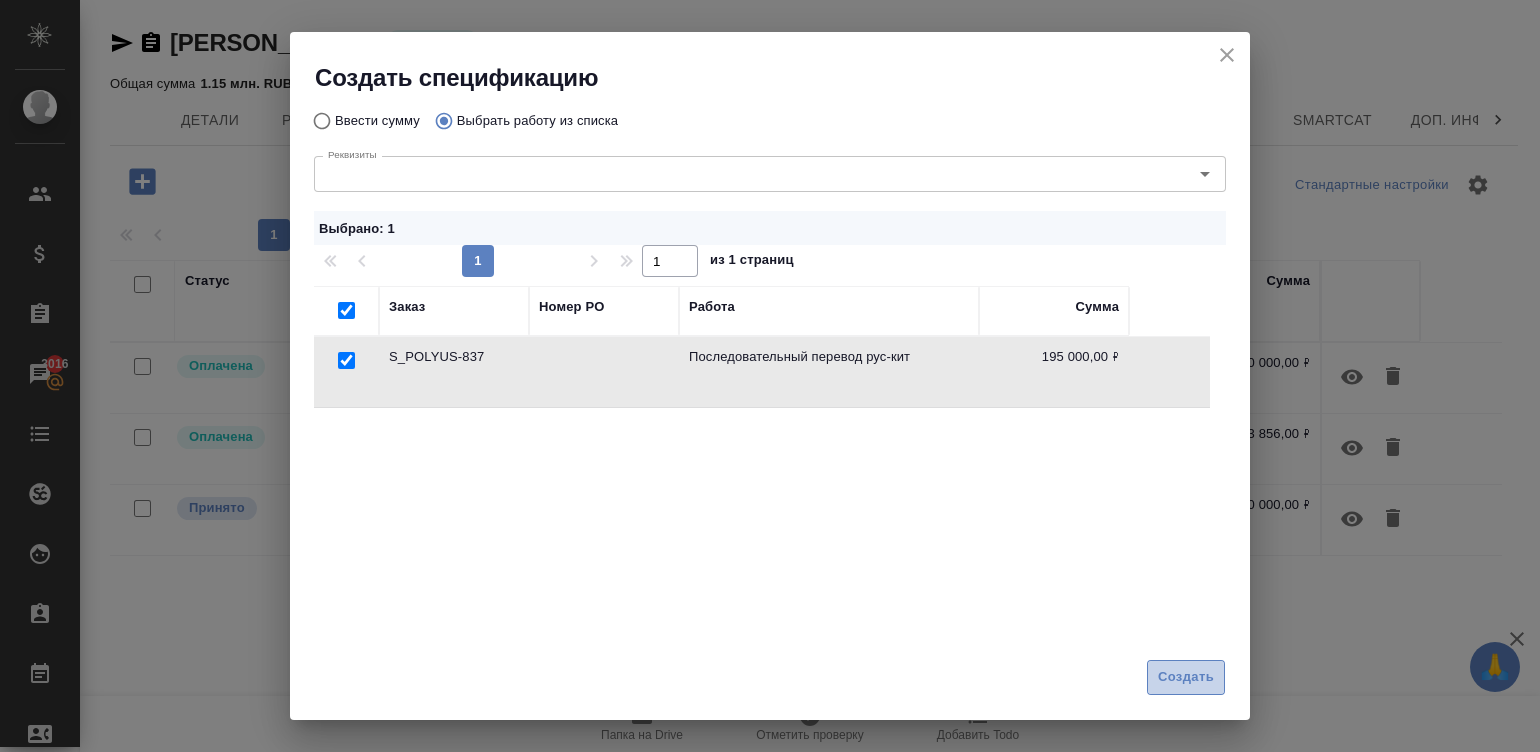 click on "Создать" at bounding box center (1186, 677) 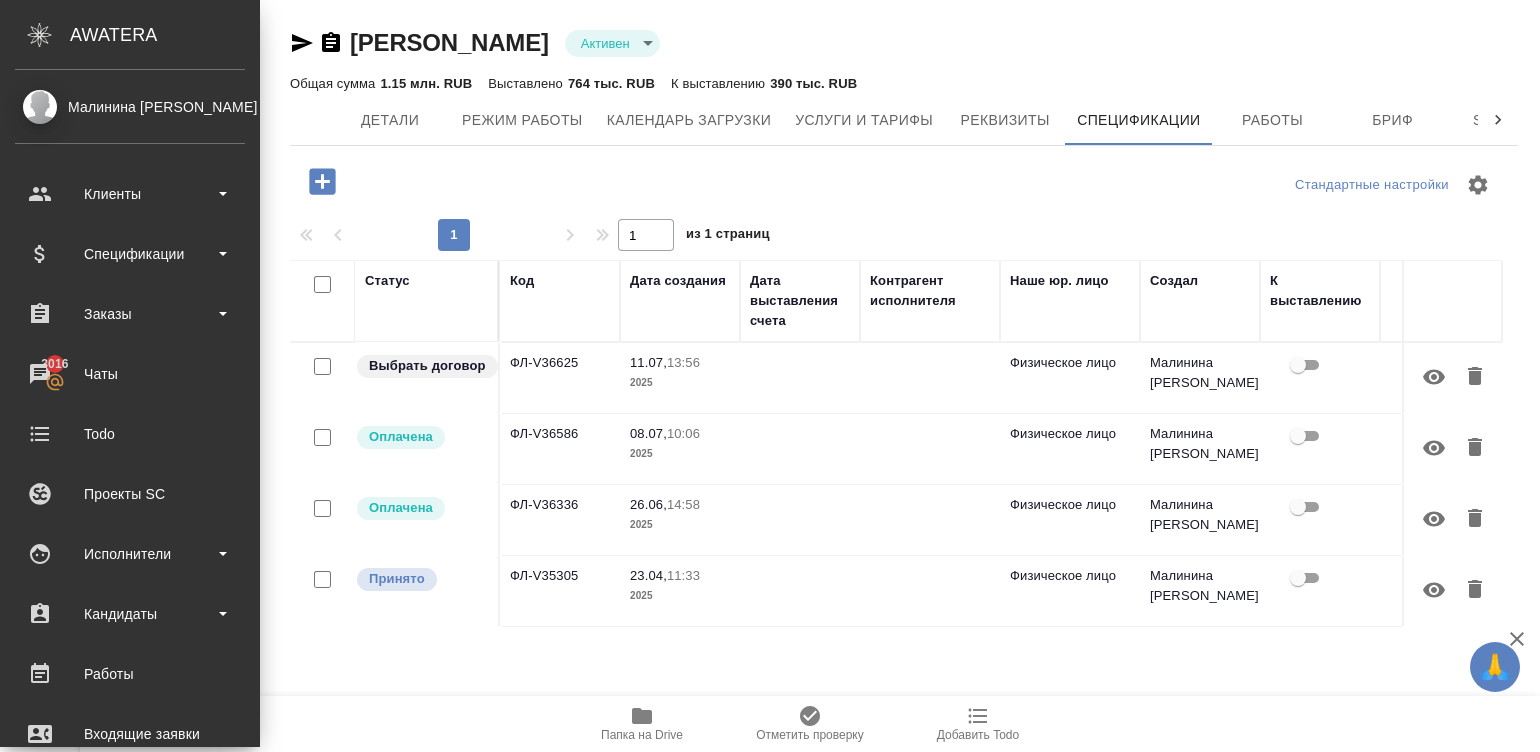 click at bounding box center (800, 378) 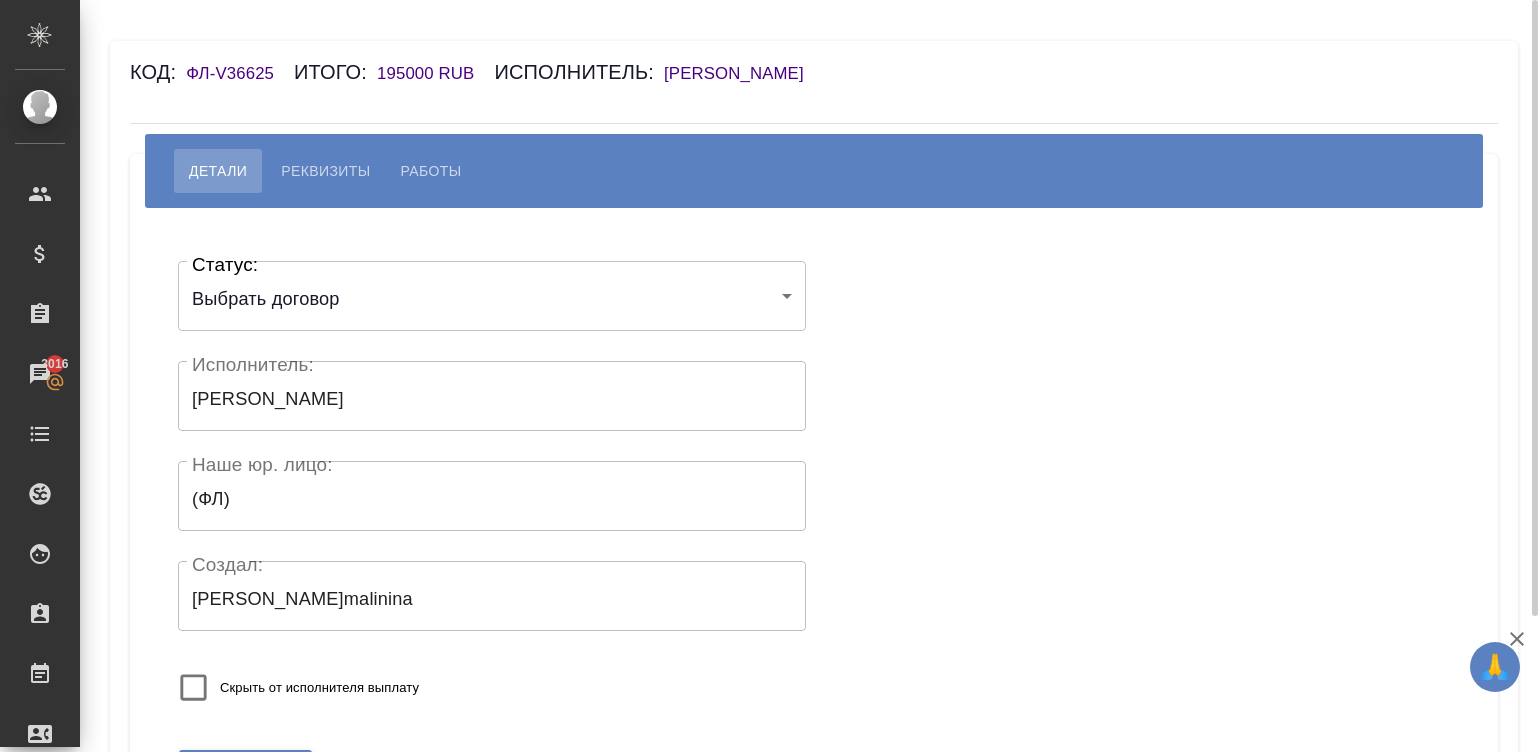 scroll, scrollTop: 0, scrollLeft: 0, axis: both 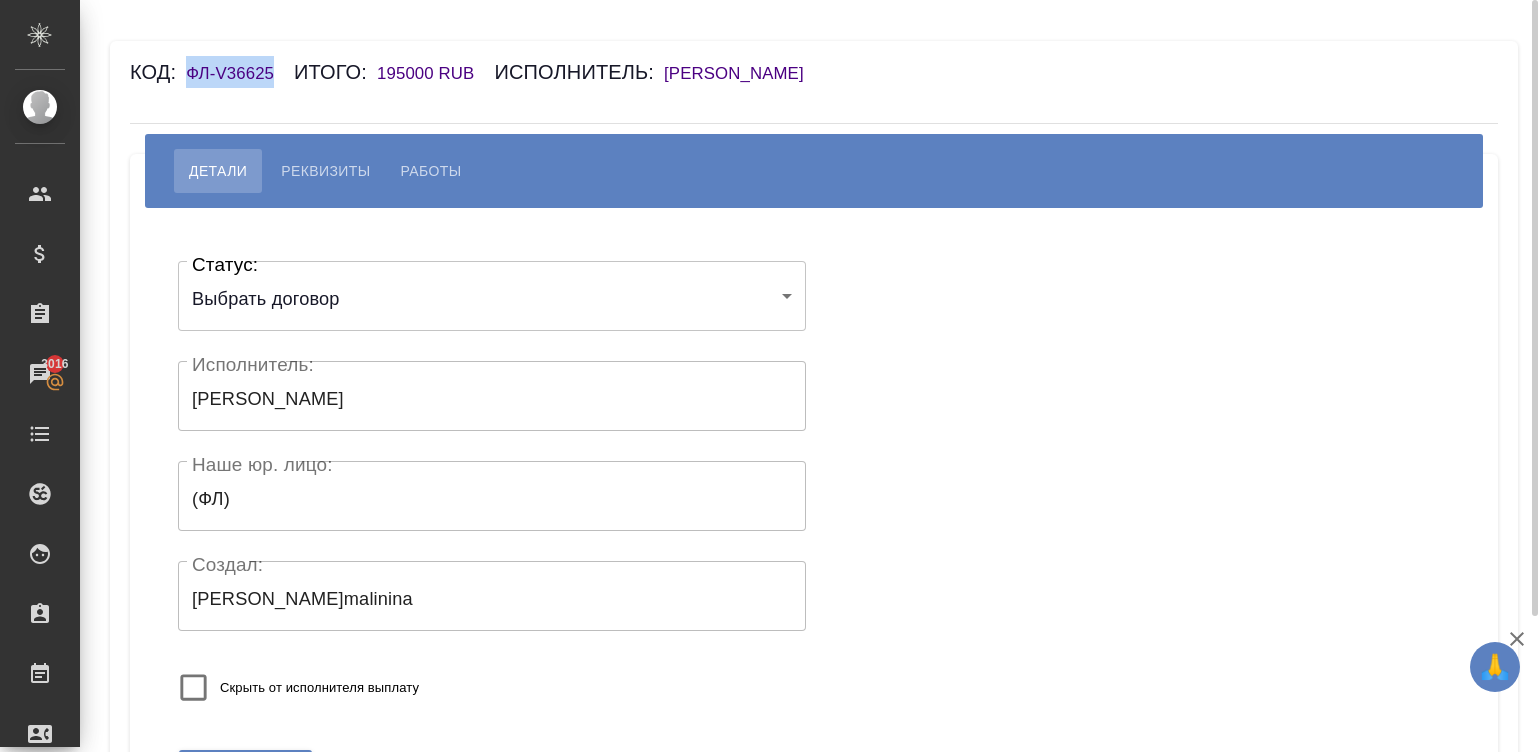 click on "🙏 .cls-1
fill:#fff;
AWATERA Малинина Мария m.malinina Клиенты Спецификации Заказы 3016 Чаты Todo Проекты SC Исполнители Кандидаты Работы Входящие заявки Заявки на доставку Рекламации Проекты процессинга Конференции Выйти Код: ФЛ-V36625 Итого: 195000 RUB Исполнитель: Должецкий Денис Детали Реквизиты Работы Статус: Выбрать договор chooseContract Статус: Исполнитель: Должецкий Денис Исполнитель: Наше юр. лицо: (ФЛ) Наше юр. лицо: Создал: Малинина Мария m.malinina Создал: Скрыть от исполнителя выплату Сохранить .cls-1
fill:#fff;
AWATERA Малинина Мария m.malinina Клиенты Спецификации x" at bounding box center (770, 376) 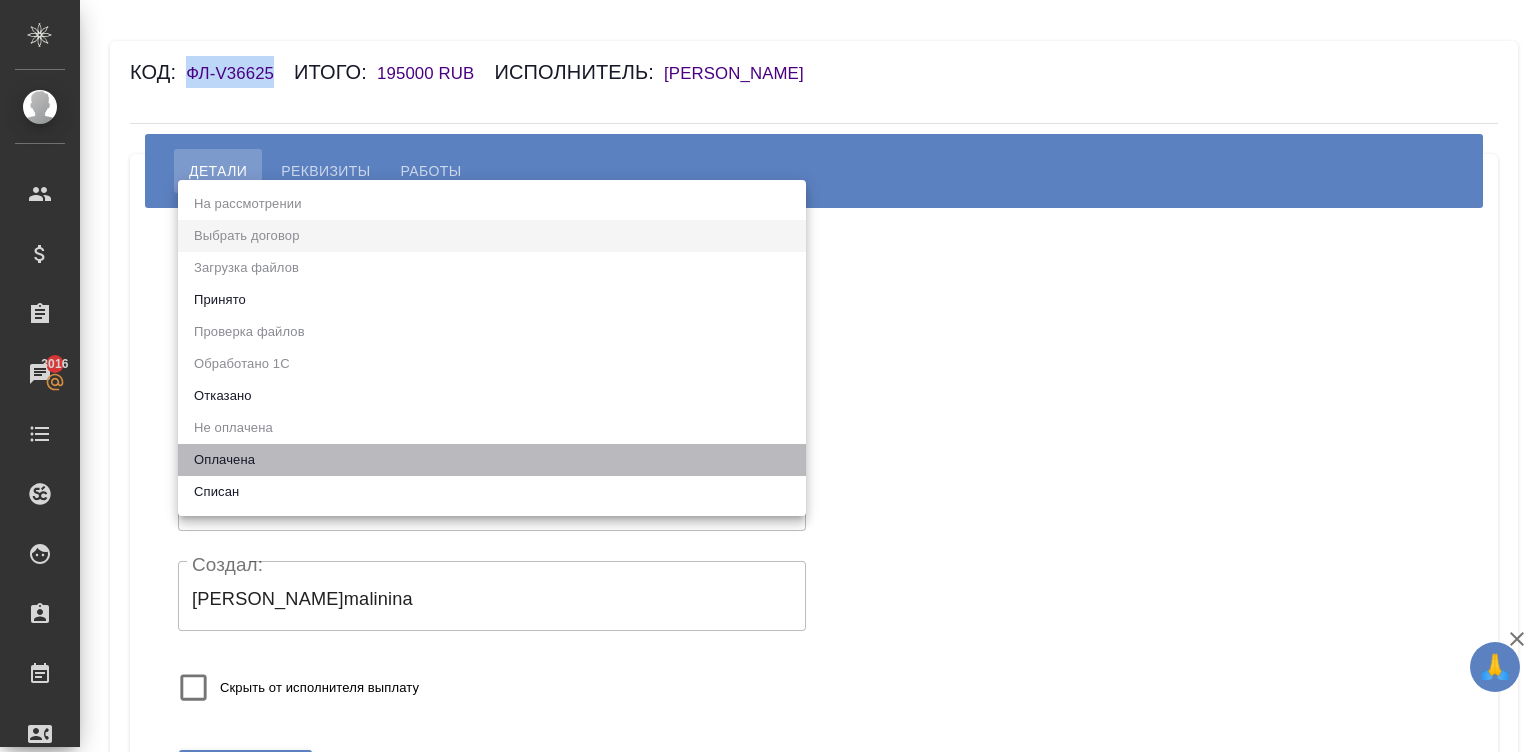 click on "Оплачена" at bounding box center (492, 460) 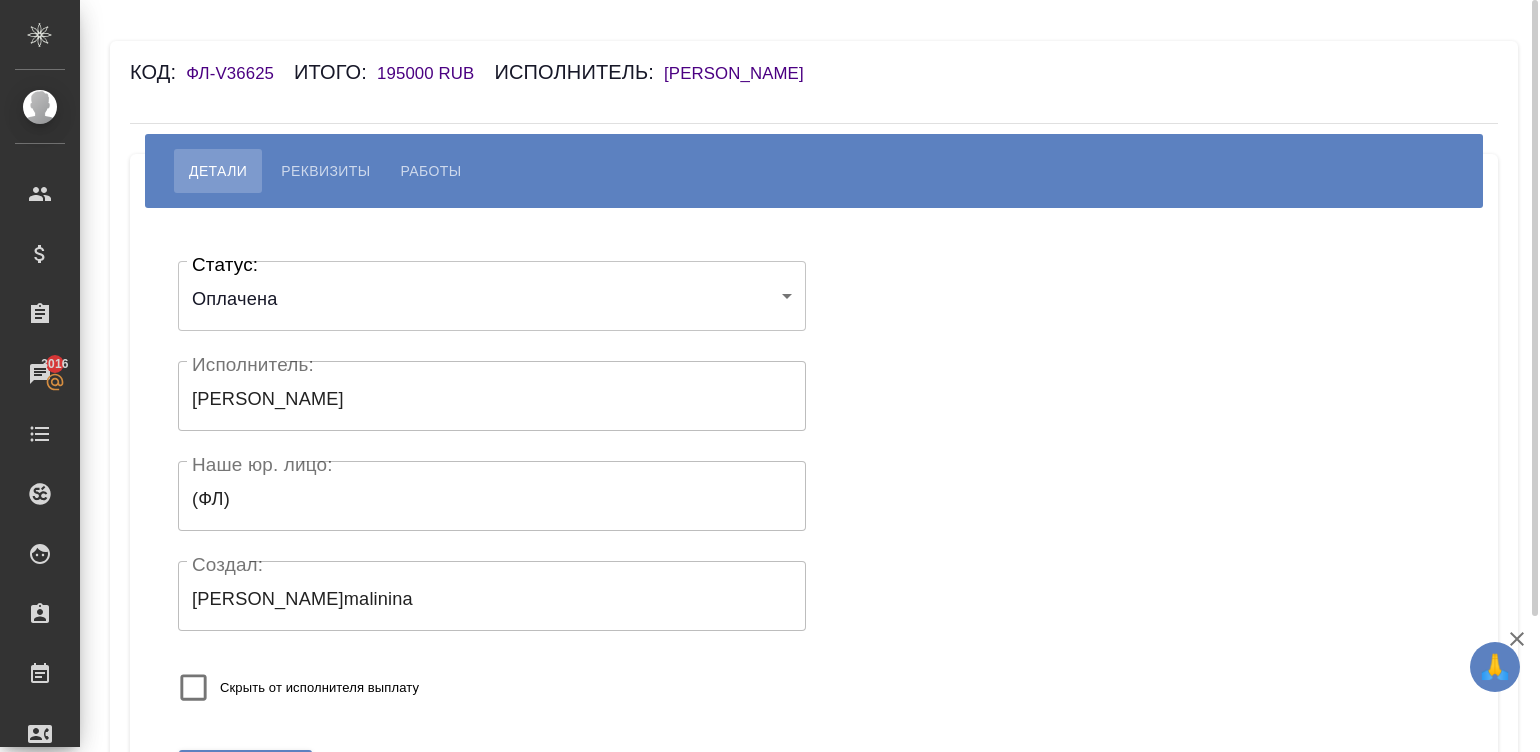 click on "Статус: Оплачена payed Статус: Исполнитель: Должецкий Денис Исполнитель: Наше юр. лицо: (ФЛ) Наше юр. лицо: Создал: Малинина Мария m.malinina Создал: Скрыть от исполнителя выплату" at bounding box center (492, 487) 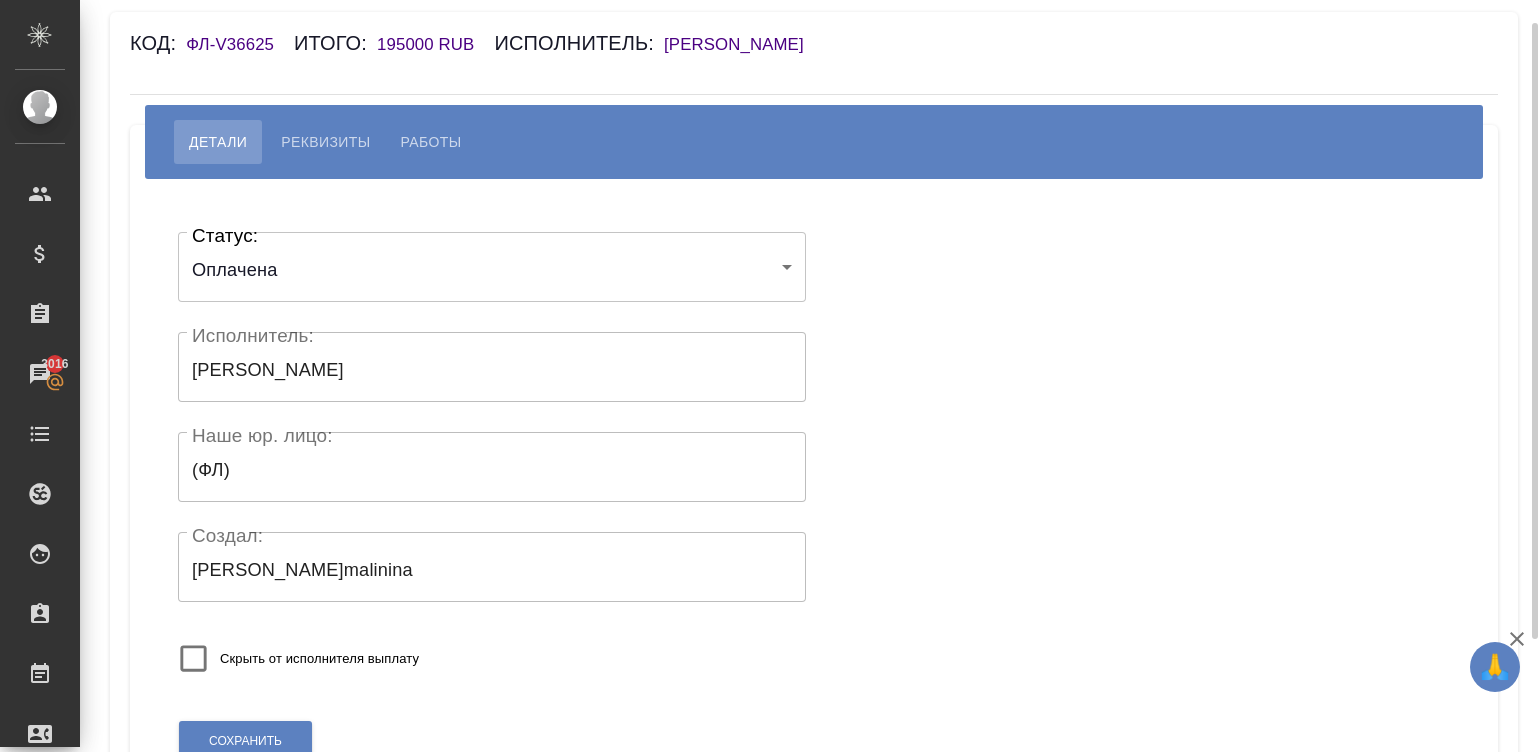 scroll, scrollTop: 167, scrollLeft: 0, axis: vertical 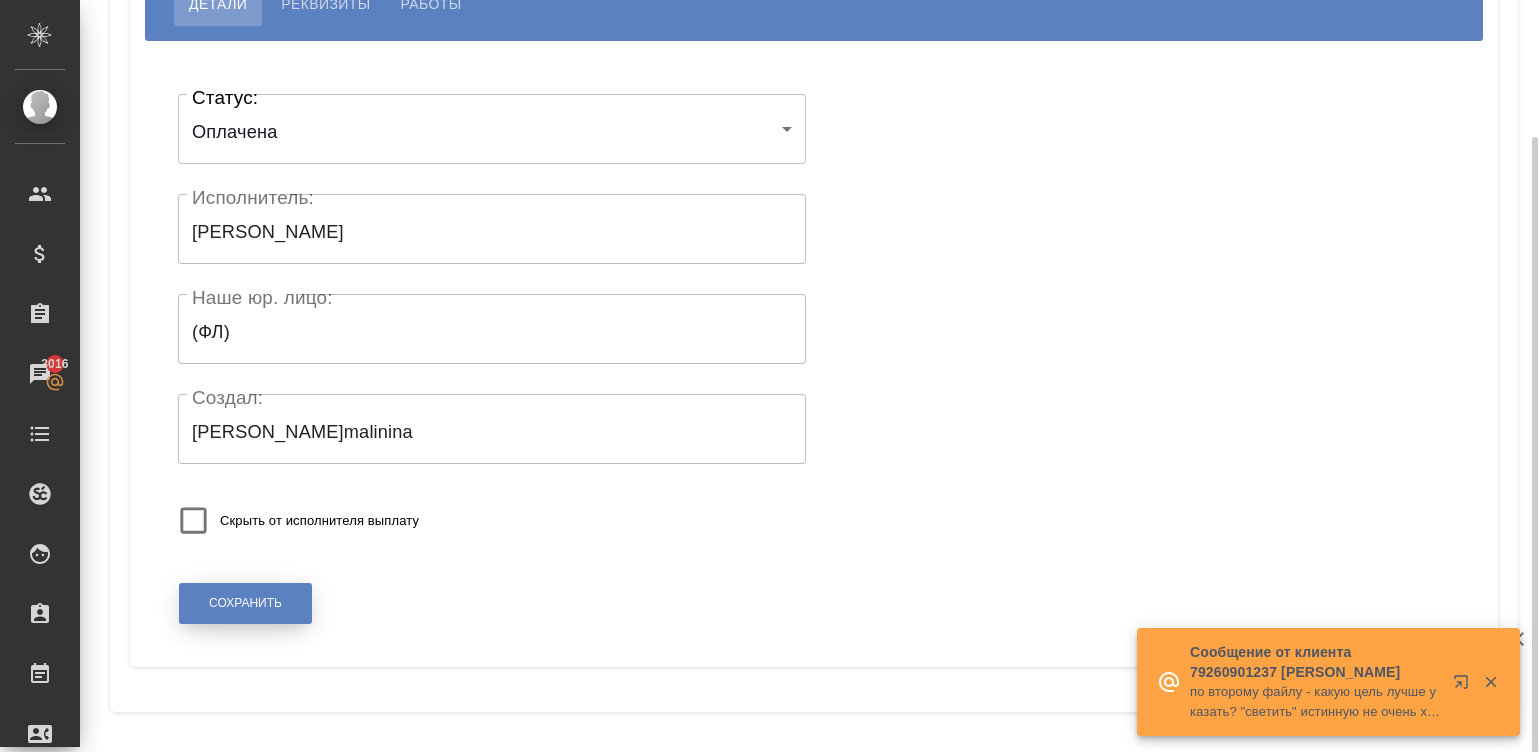 click on "Сохранить" at bounding box center (245, 603) 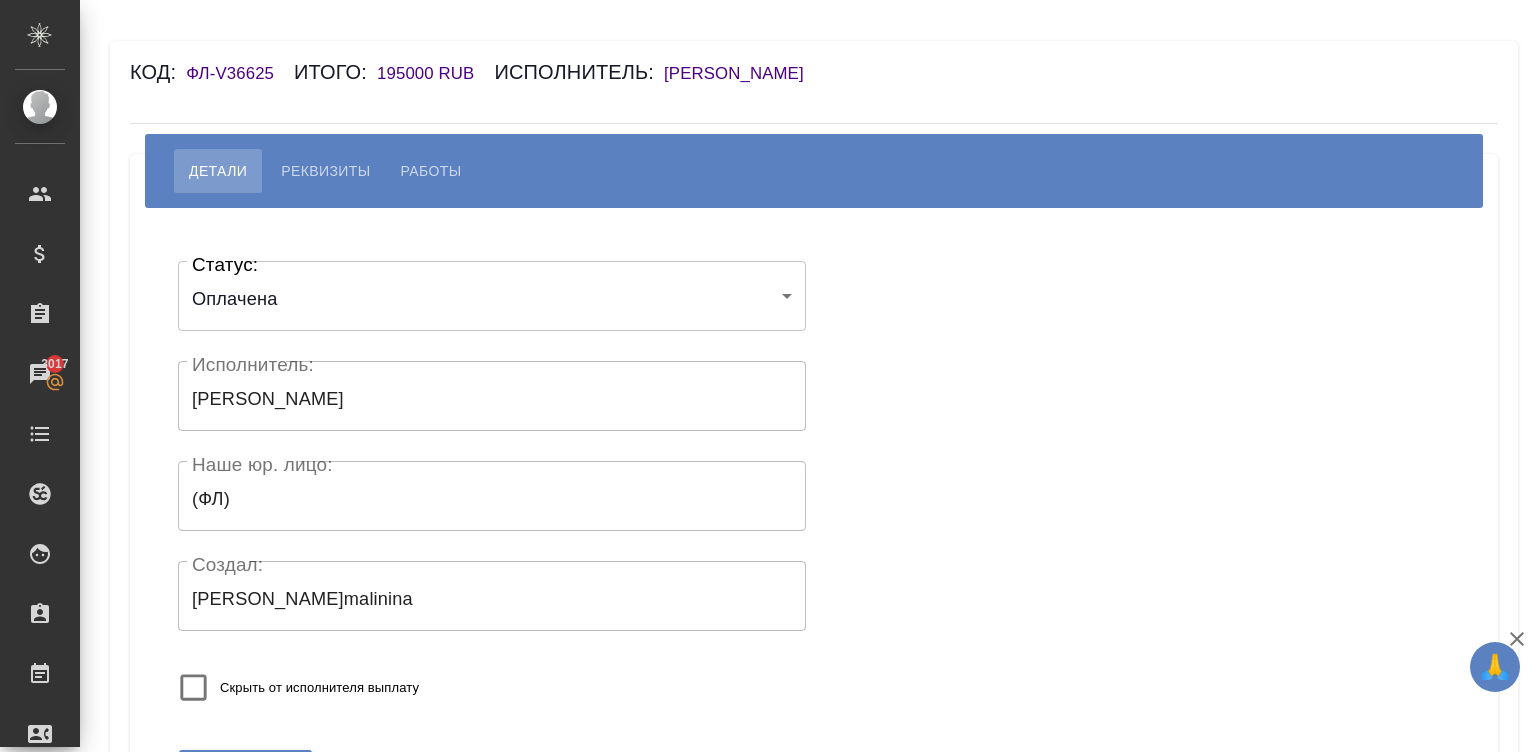 scroll, scrollTop: 0, scrollLeft: 0, axis: both 